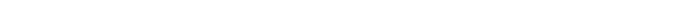 scroll, scrollTop: 814, scrollLeft: 56, axis: both 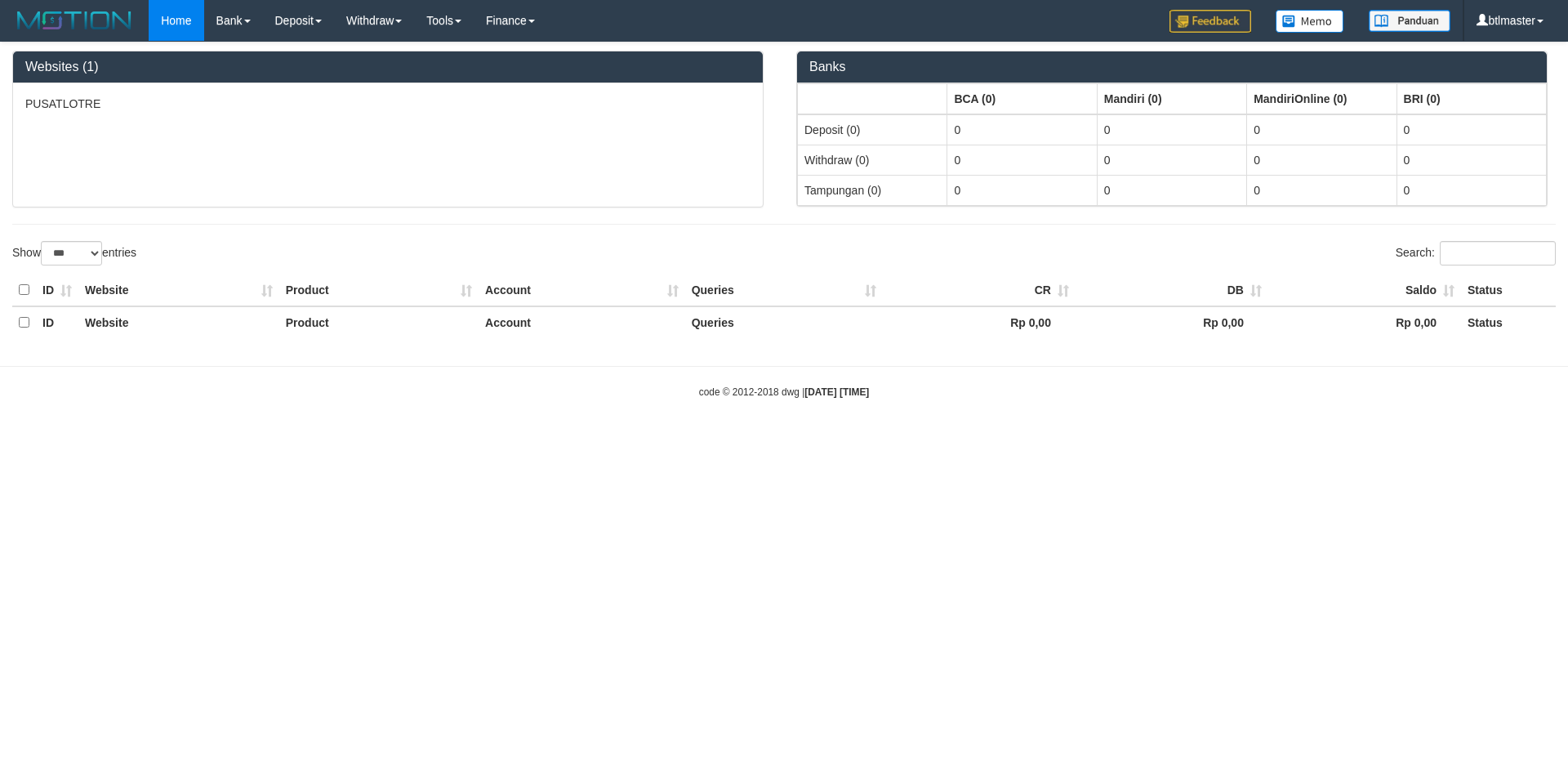 select on "***" 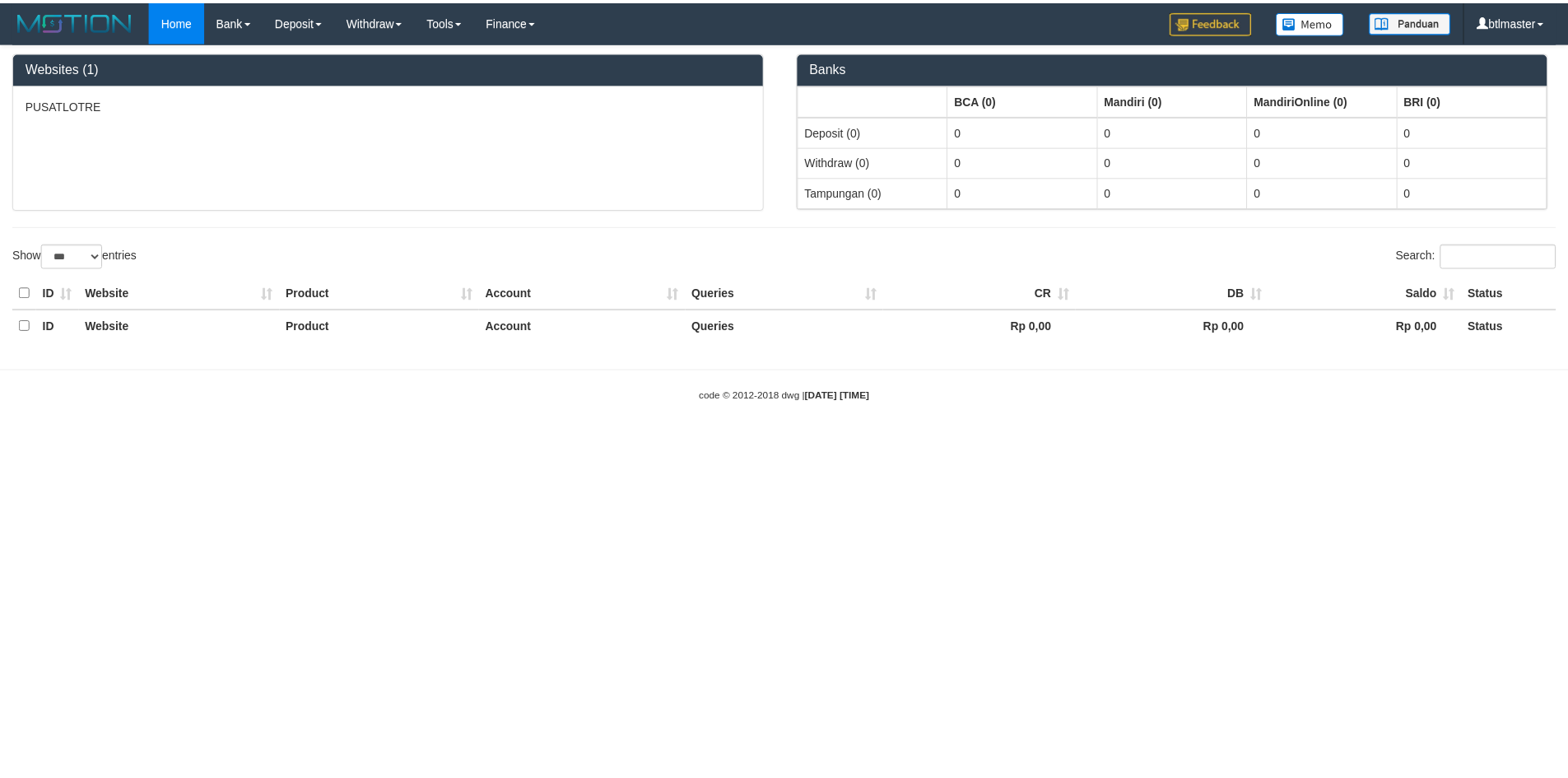 scroll, scrollTop: 164, scrollLeft: 0, axis: vertical 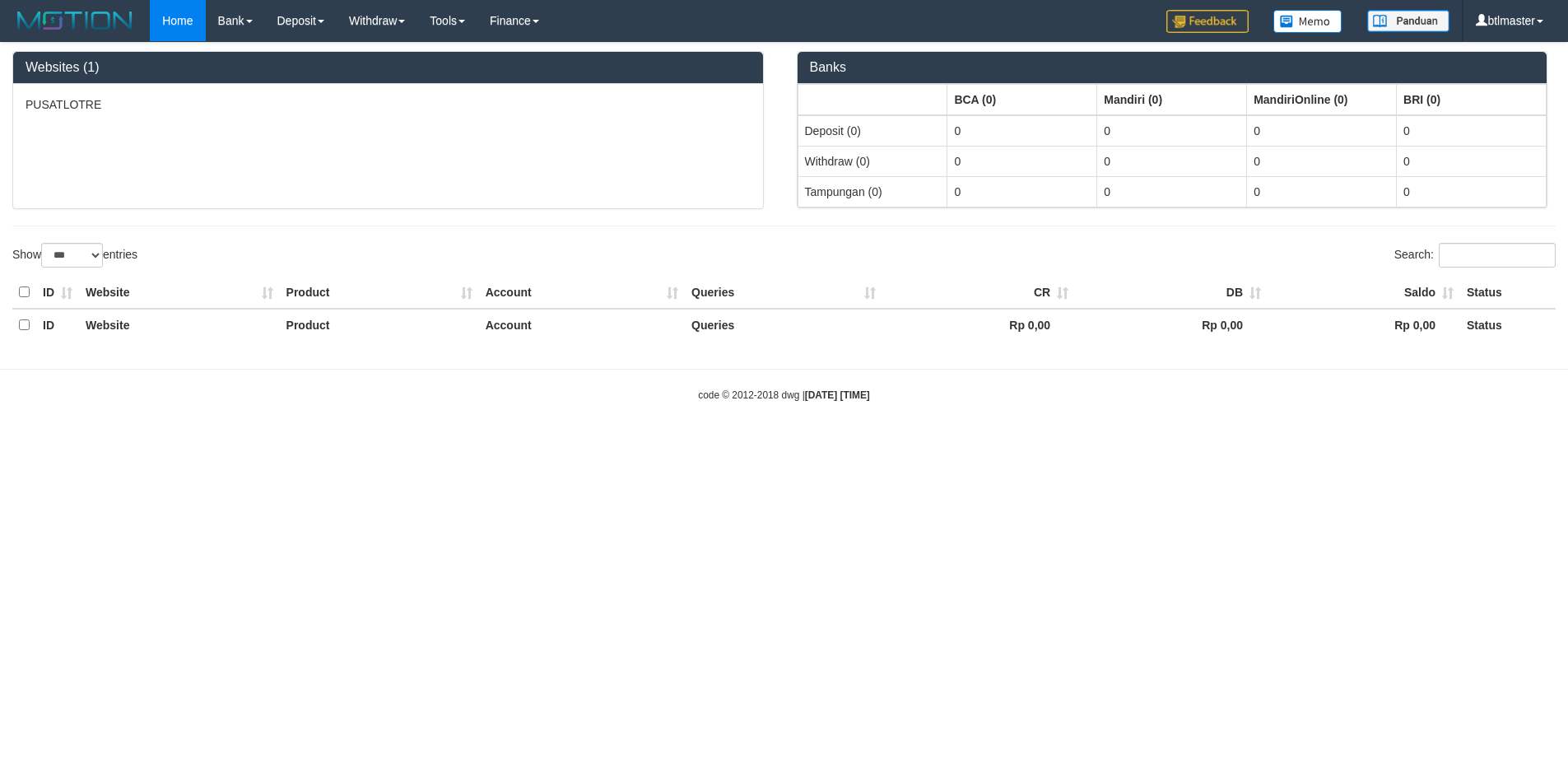 select on "**" 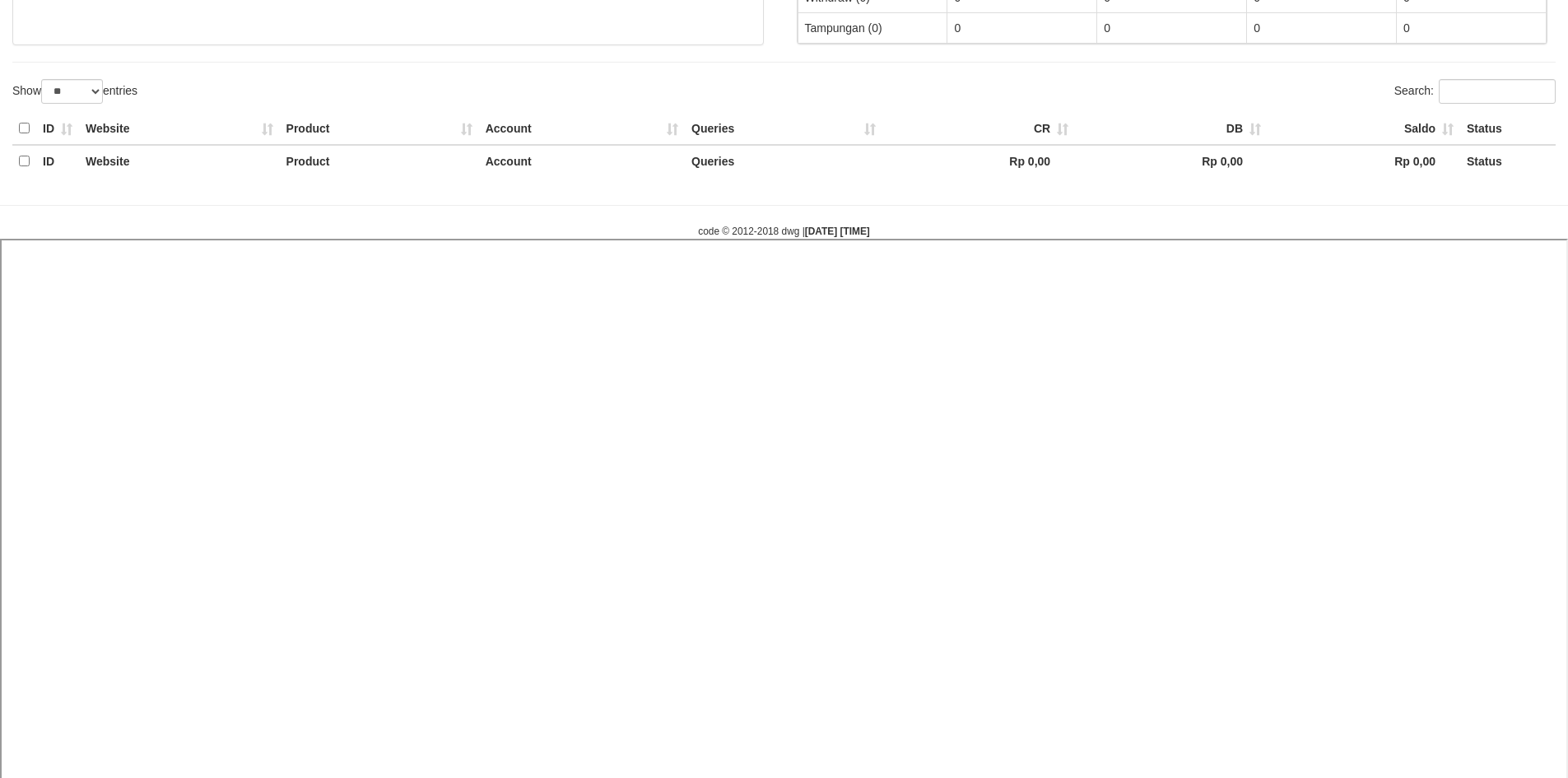 select 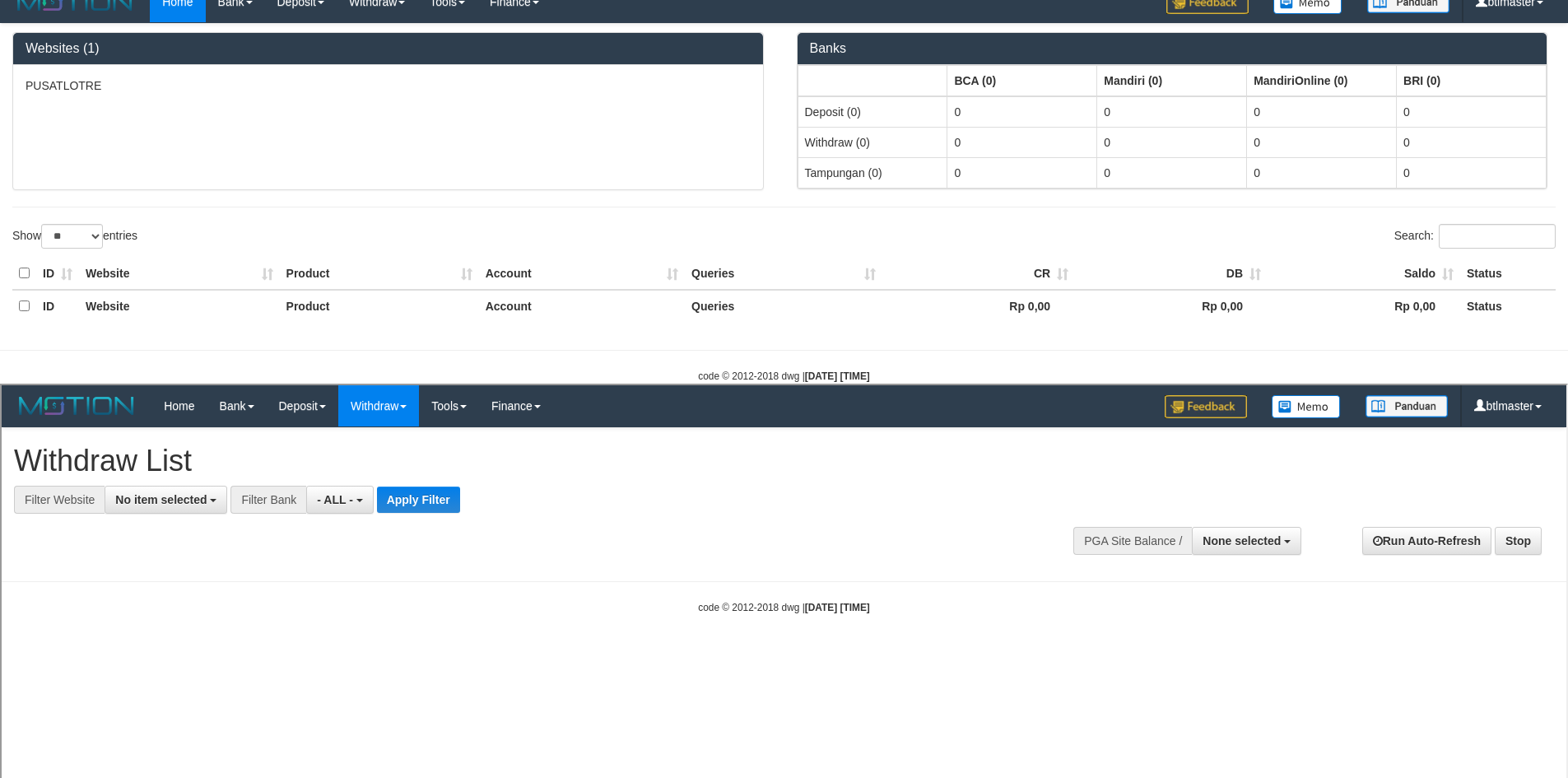 scroll, scrollTop: 0, scrollLeft: 0, axis: both 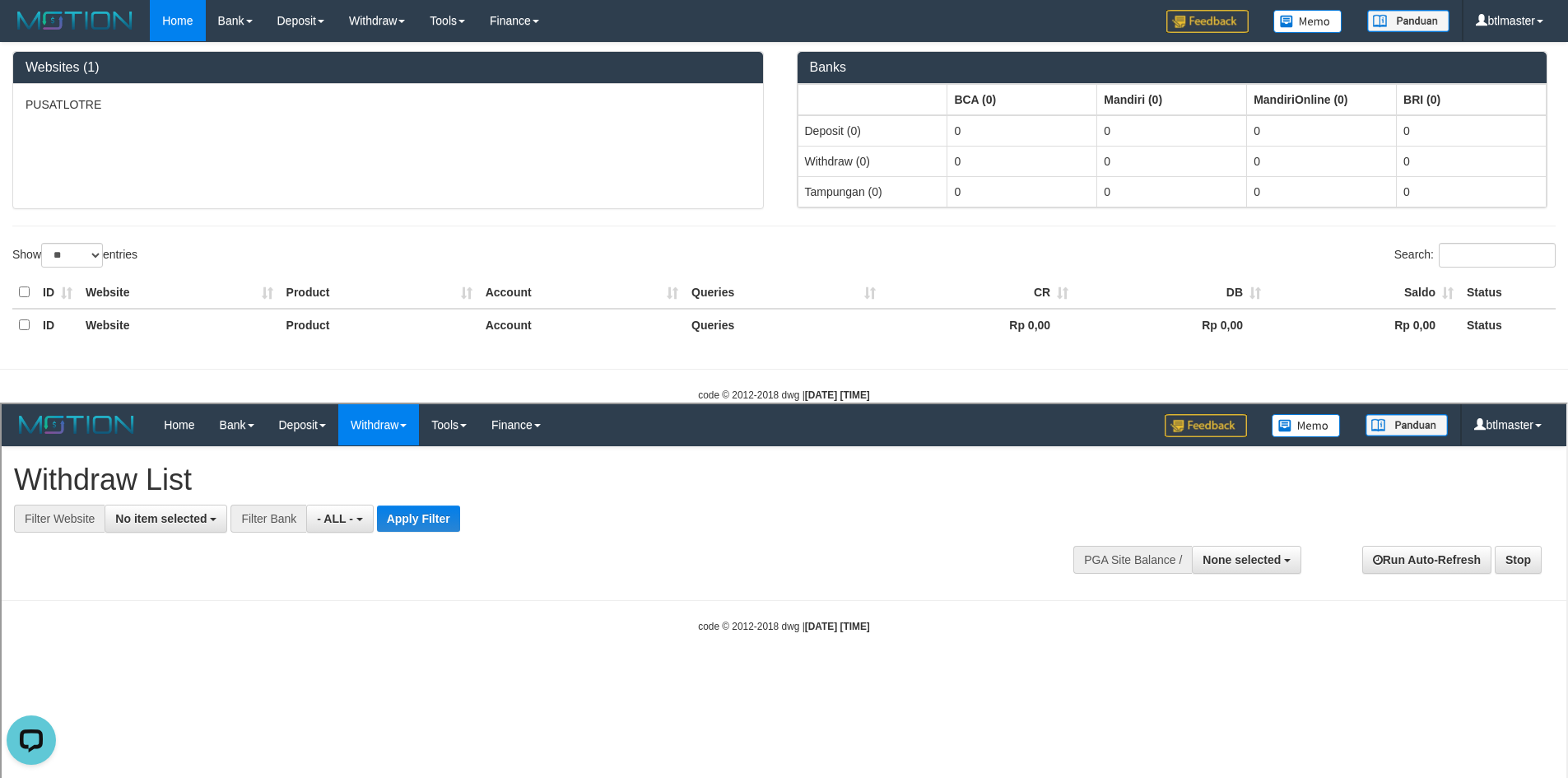 click on "Auto Withdraw (OFF)" at bounding box center (39, 1030) 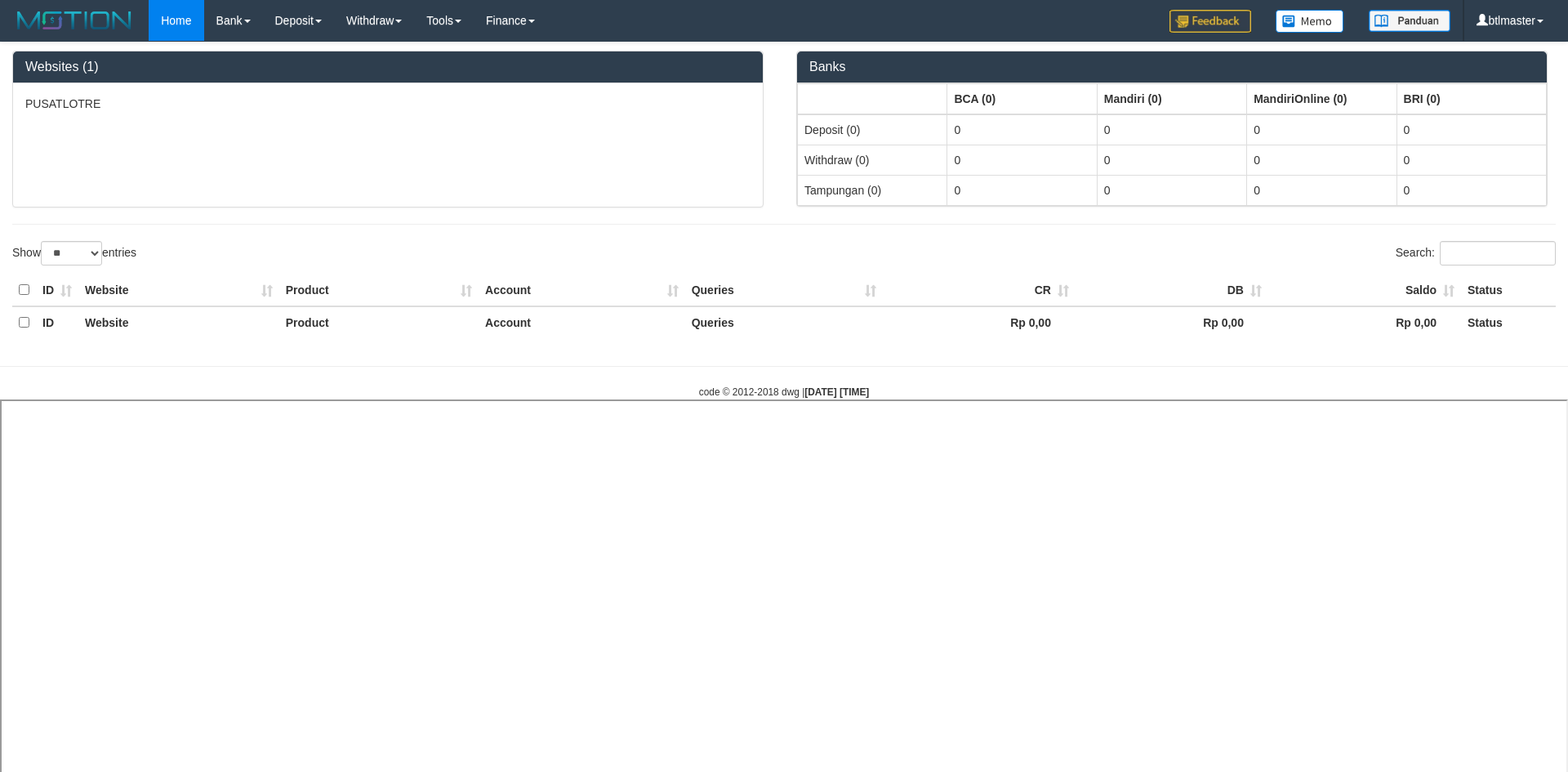 select on "**" 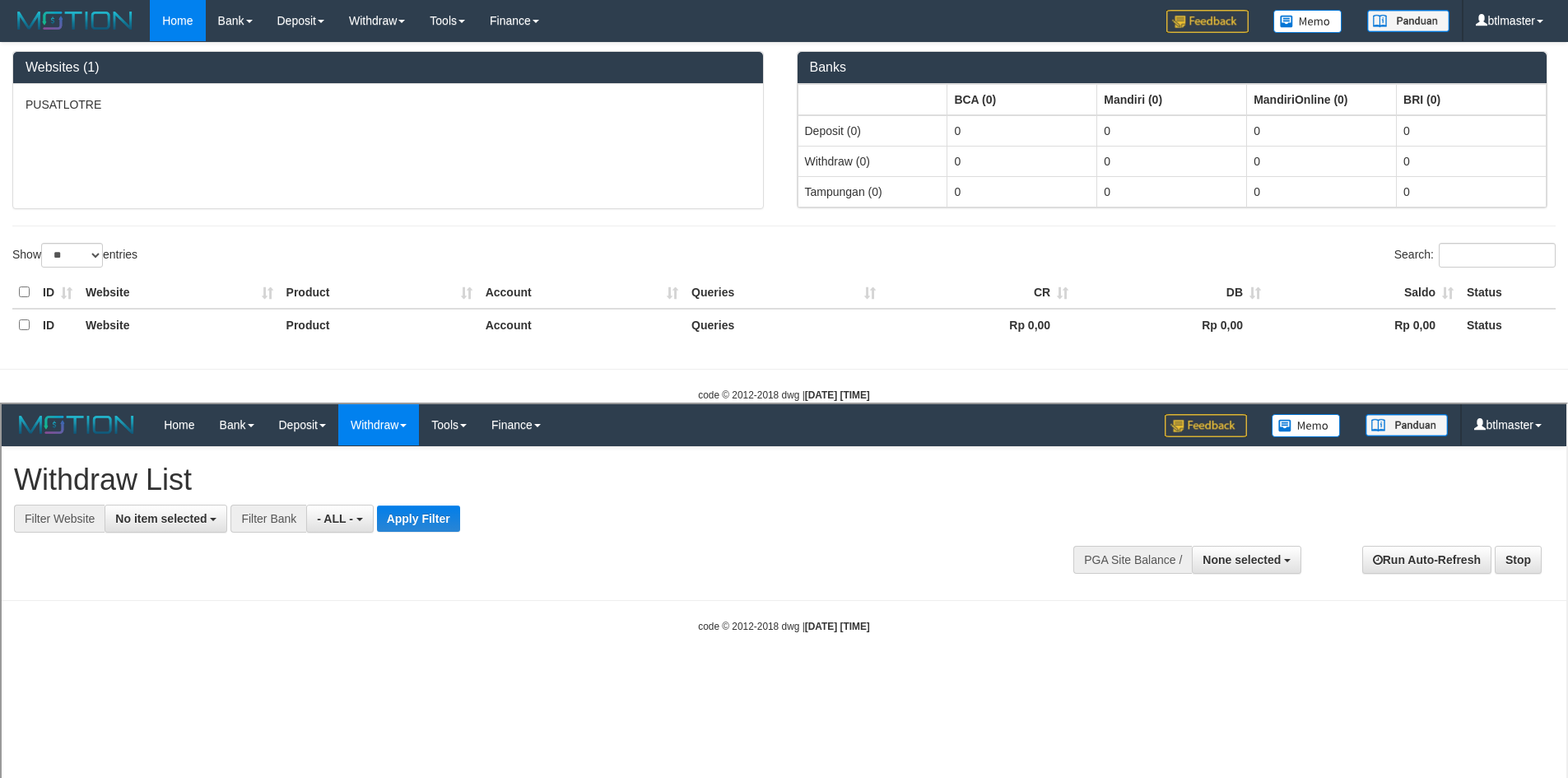 scroll, scrollTop: 0, scrollLeft: 0, axis: both 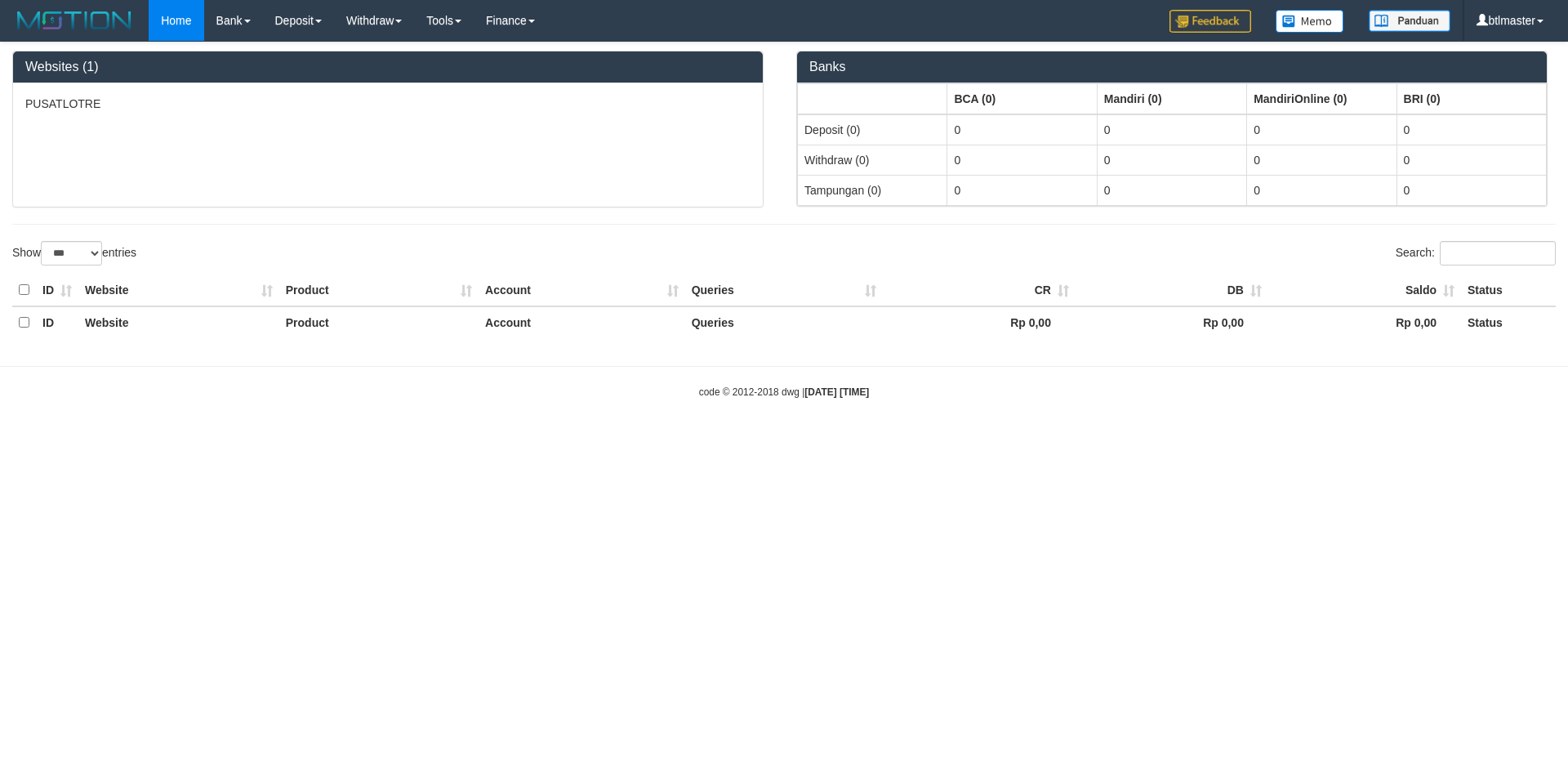 select on "***" 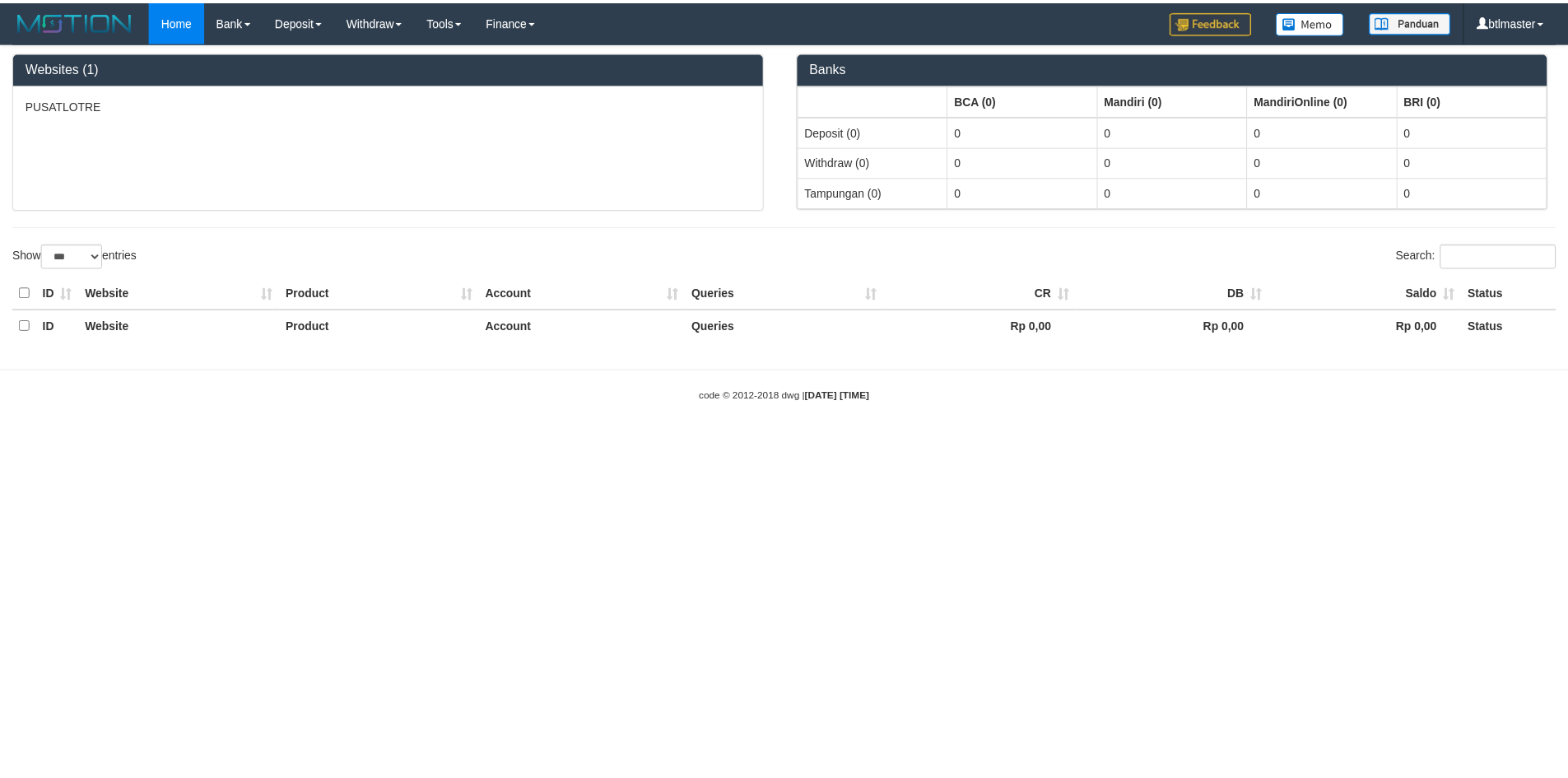 scroll, scrollTop: 0, scrollLeft: 0, axis: both 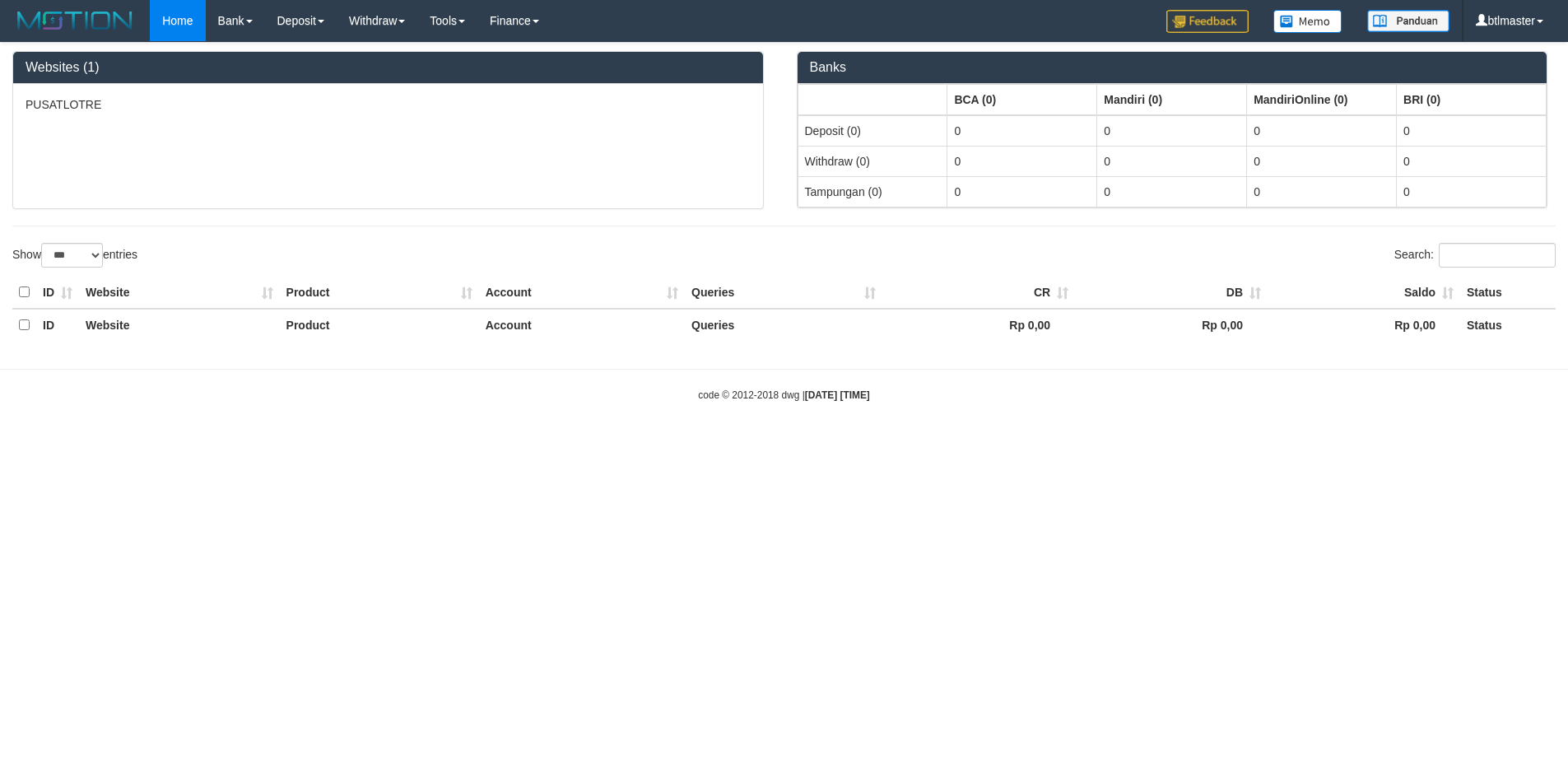 select on "**" 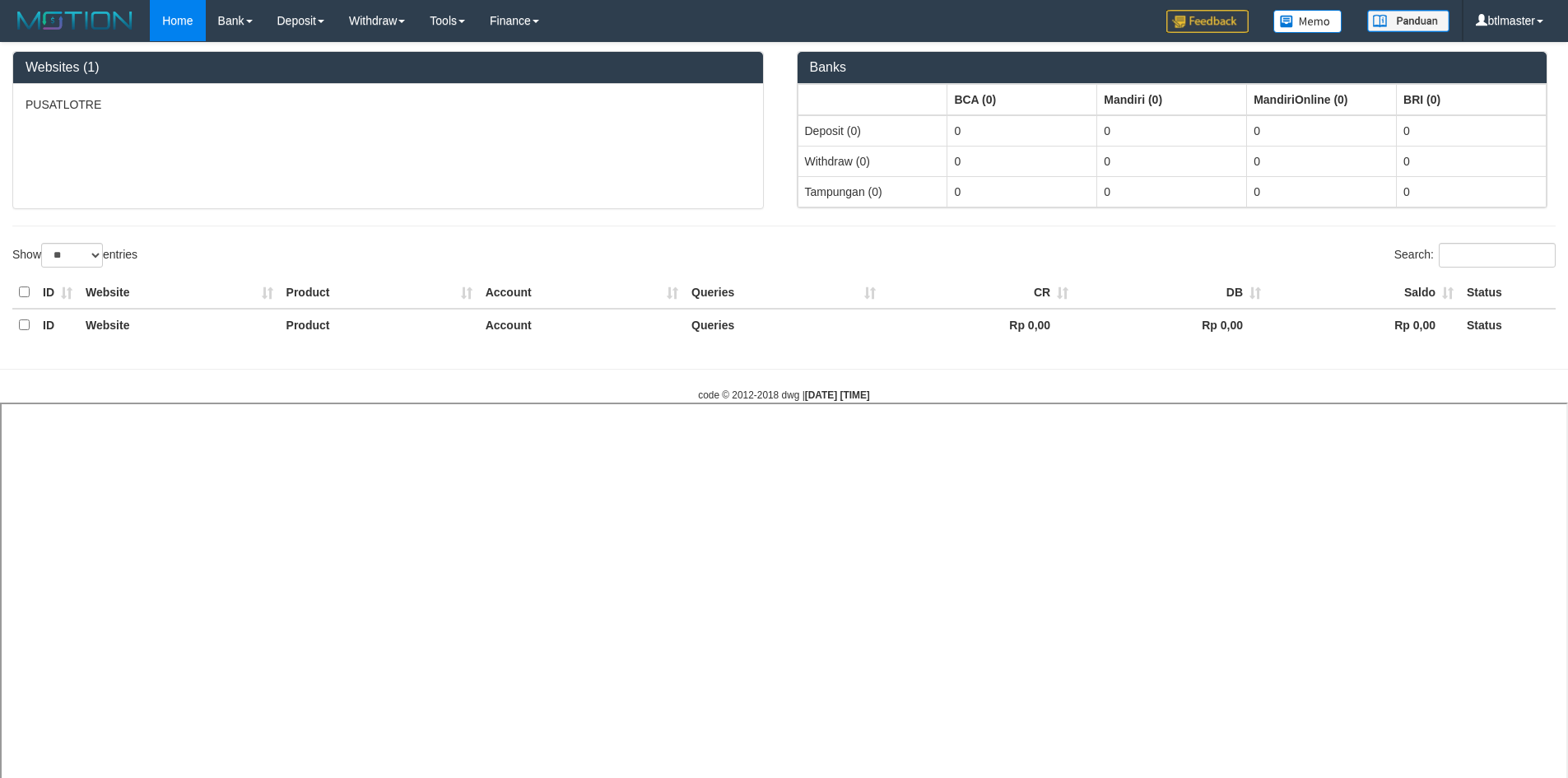 select 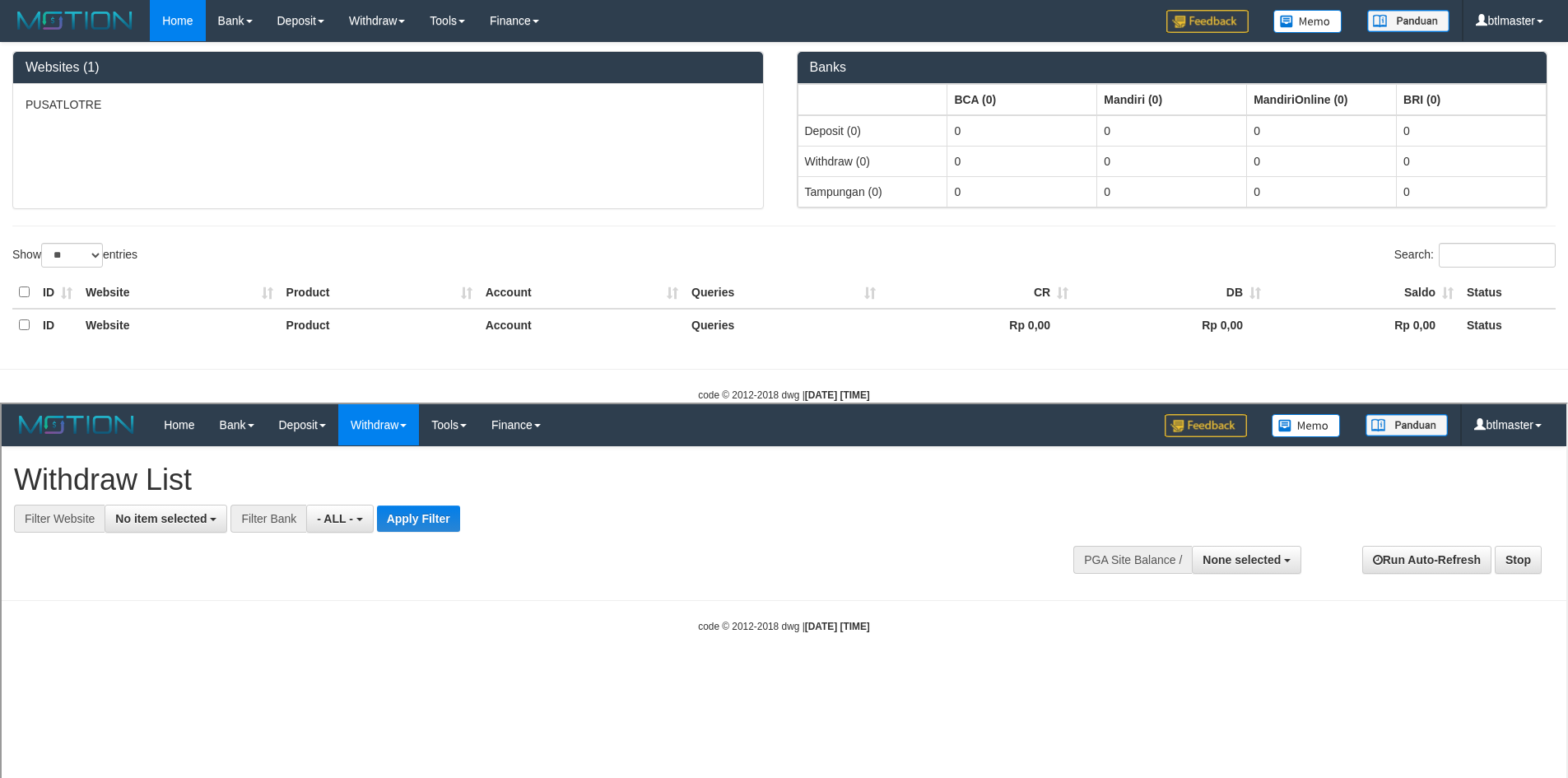 scroll, scrollTop: 0, scrollLeft: 0, axis: both 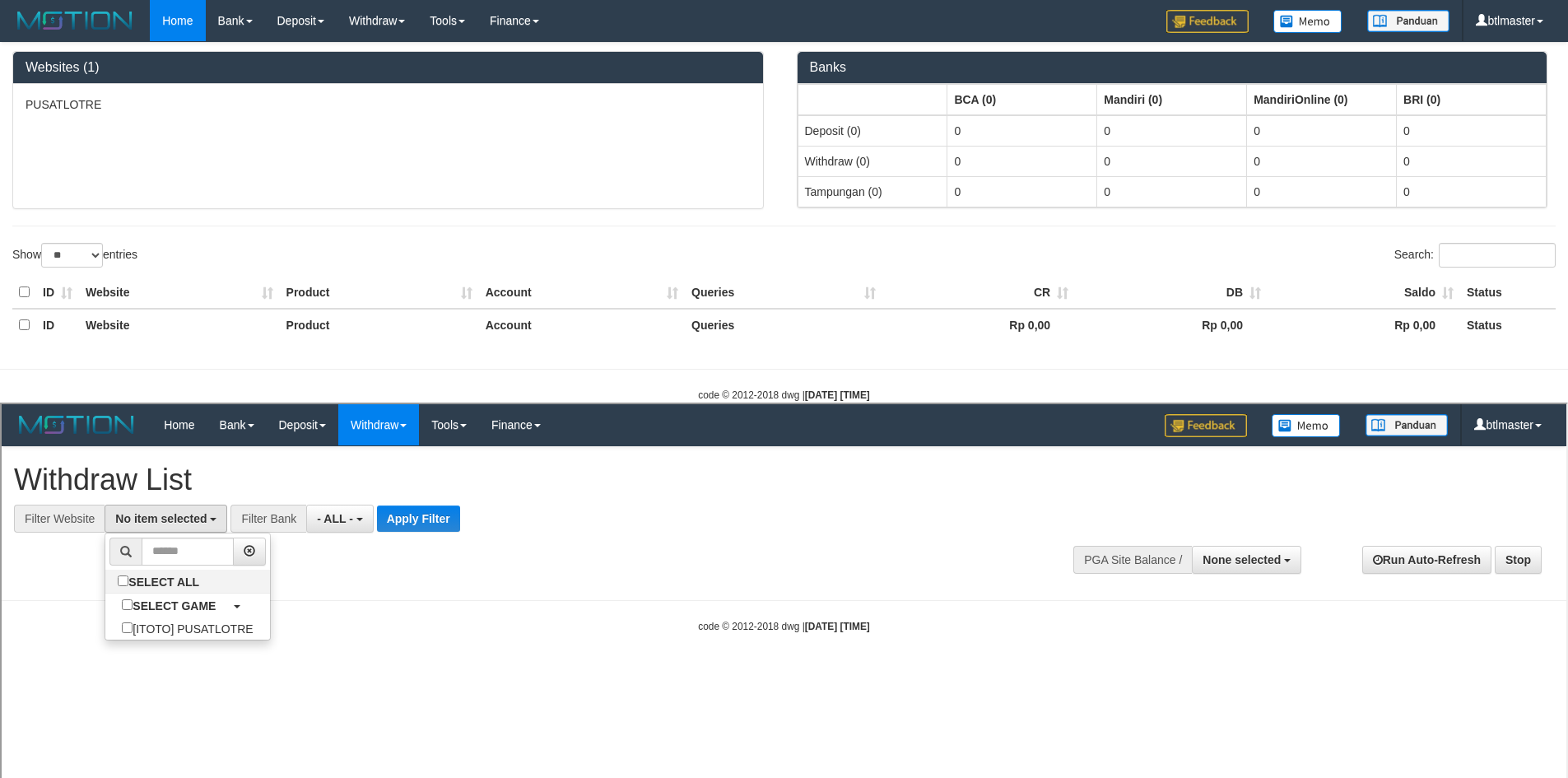select on "****" 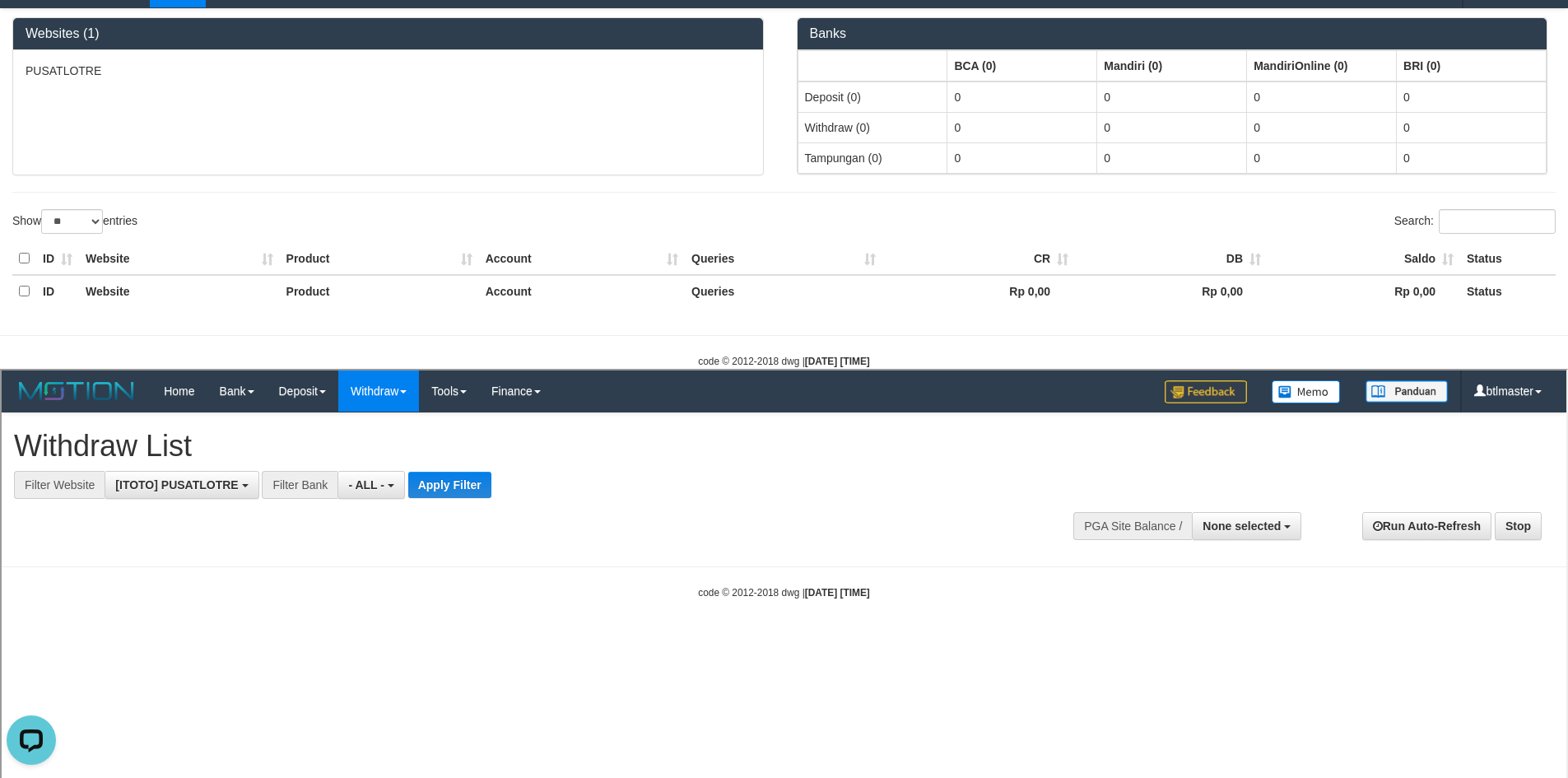 scroll, scrollTop: 0, scrollLeft: 0, axis: both 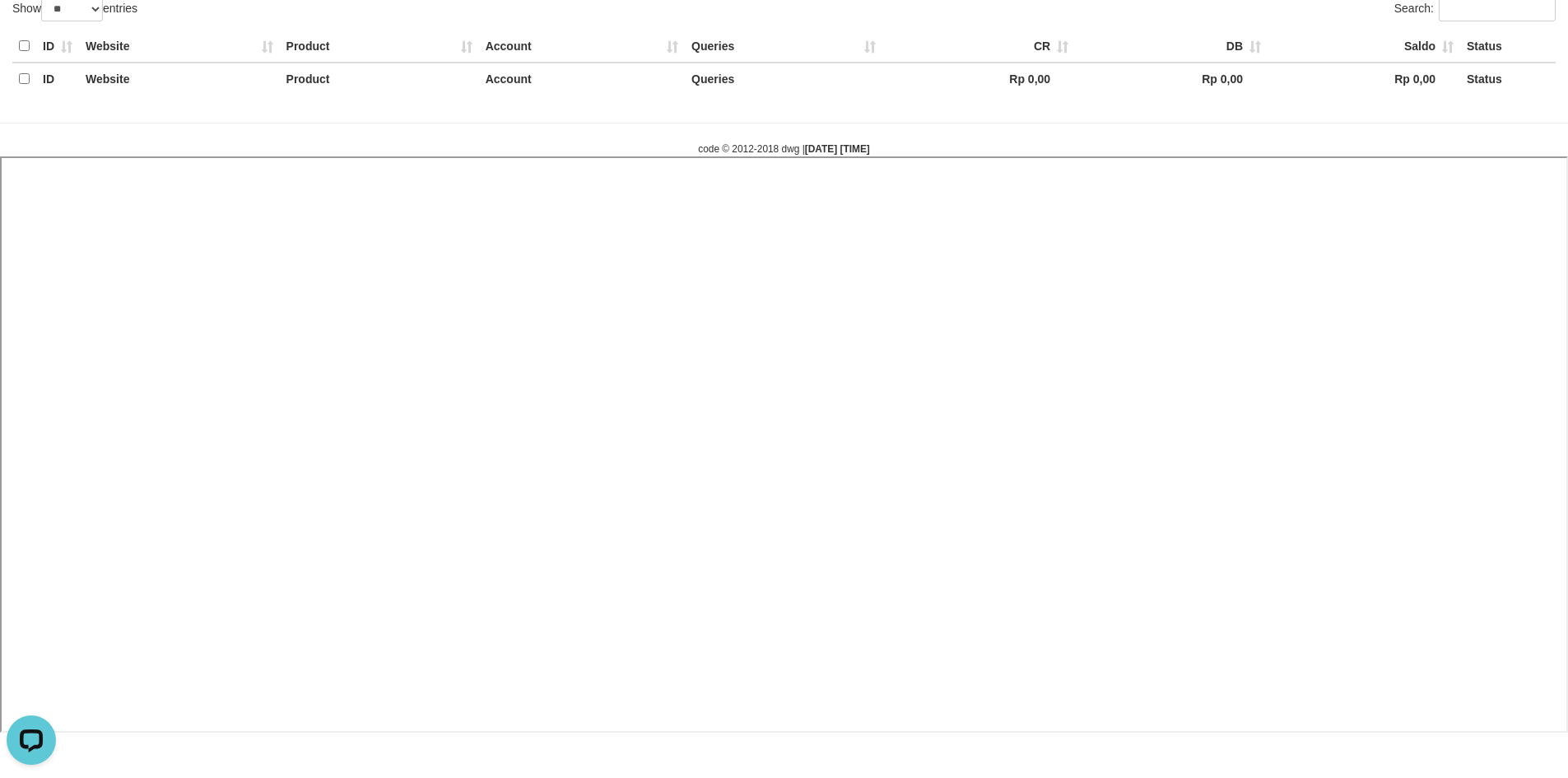 select 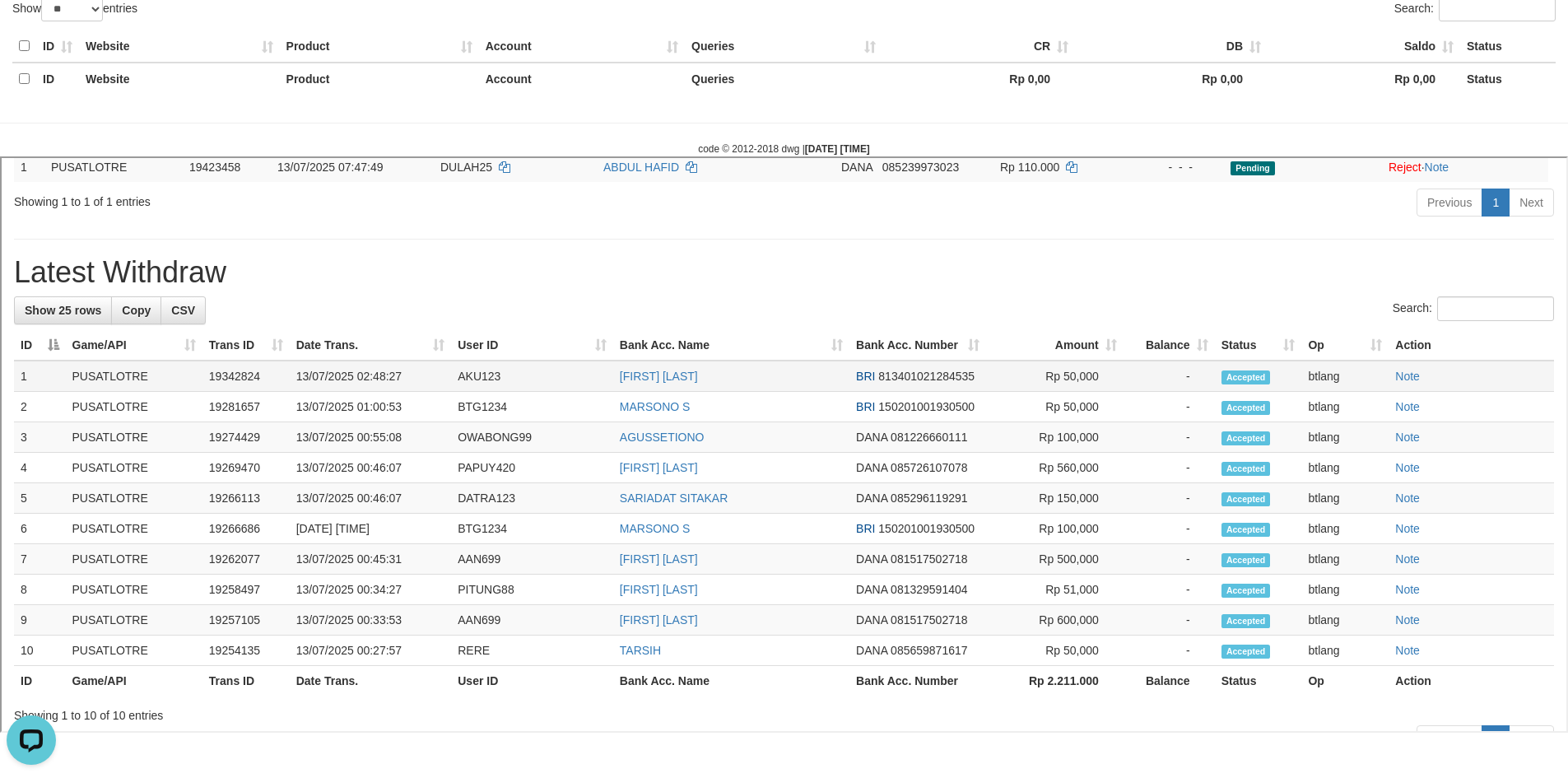 scroll, scrollTop: 277, scrollLeft: 0, axis: vertical 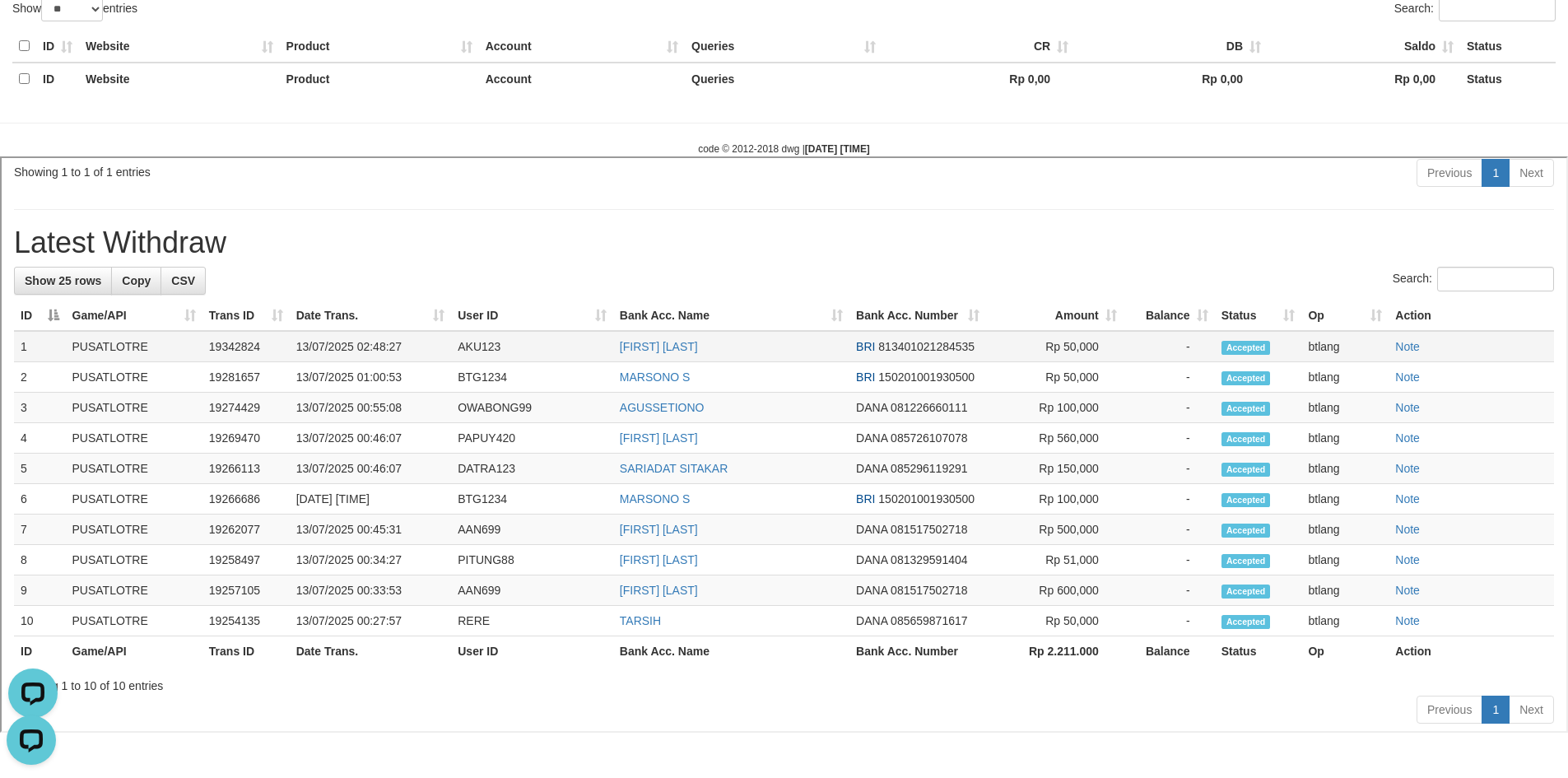 click on "User ID" at bounding box center [530, 313] 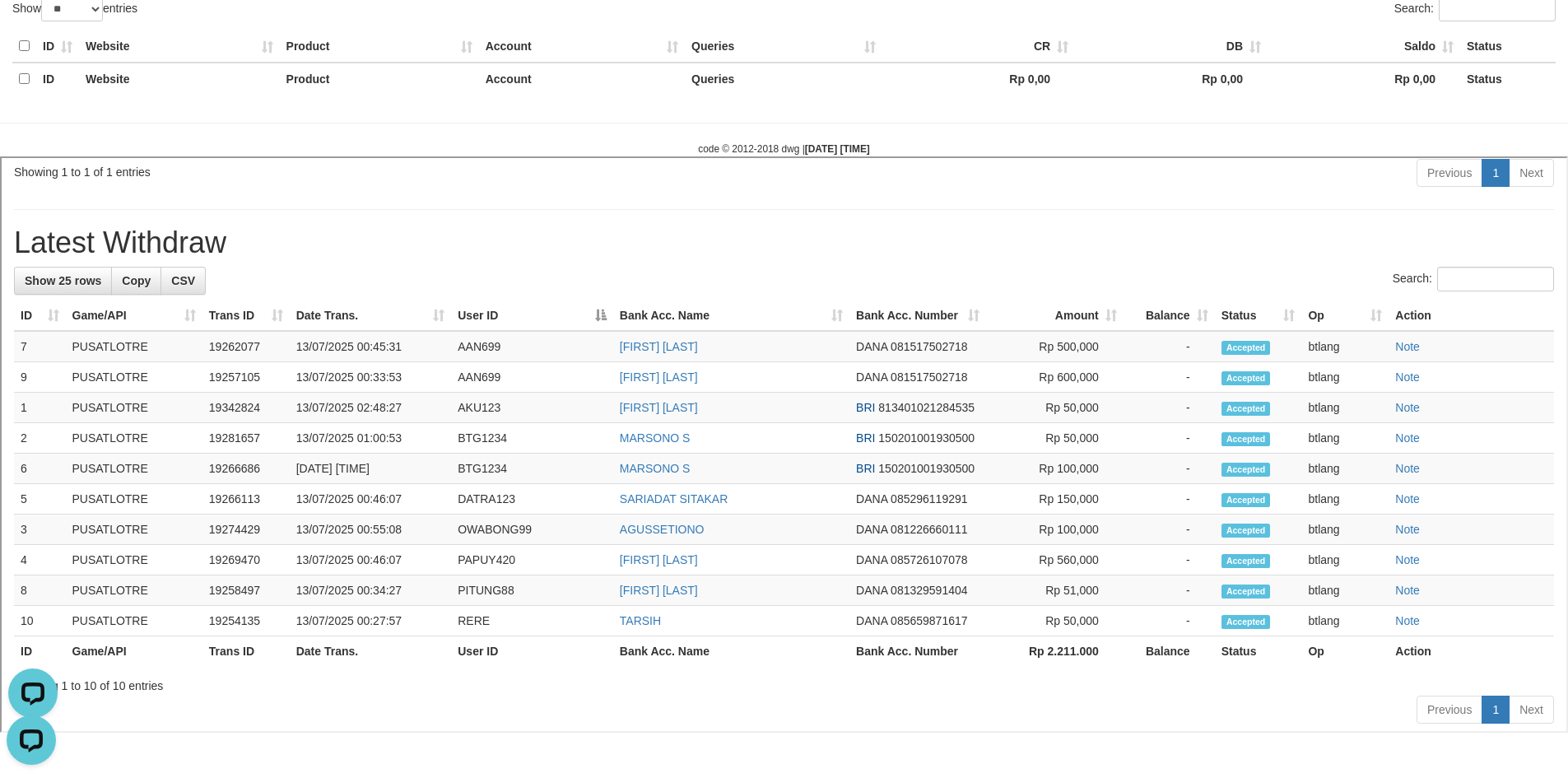 click on "User ID" at bounding box center (530, 313) 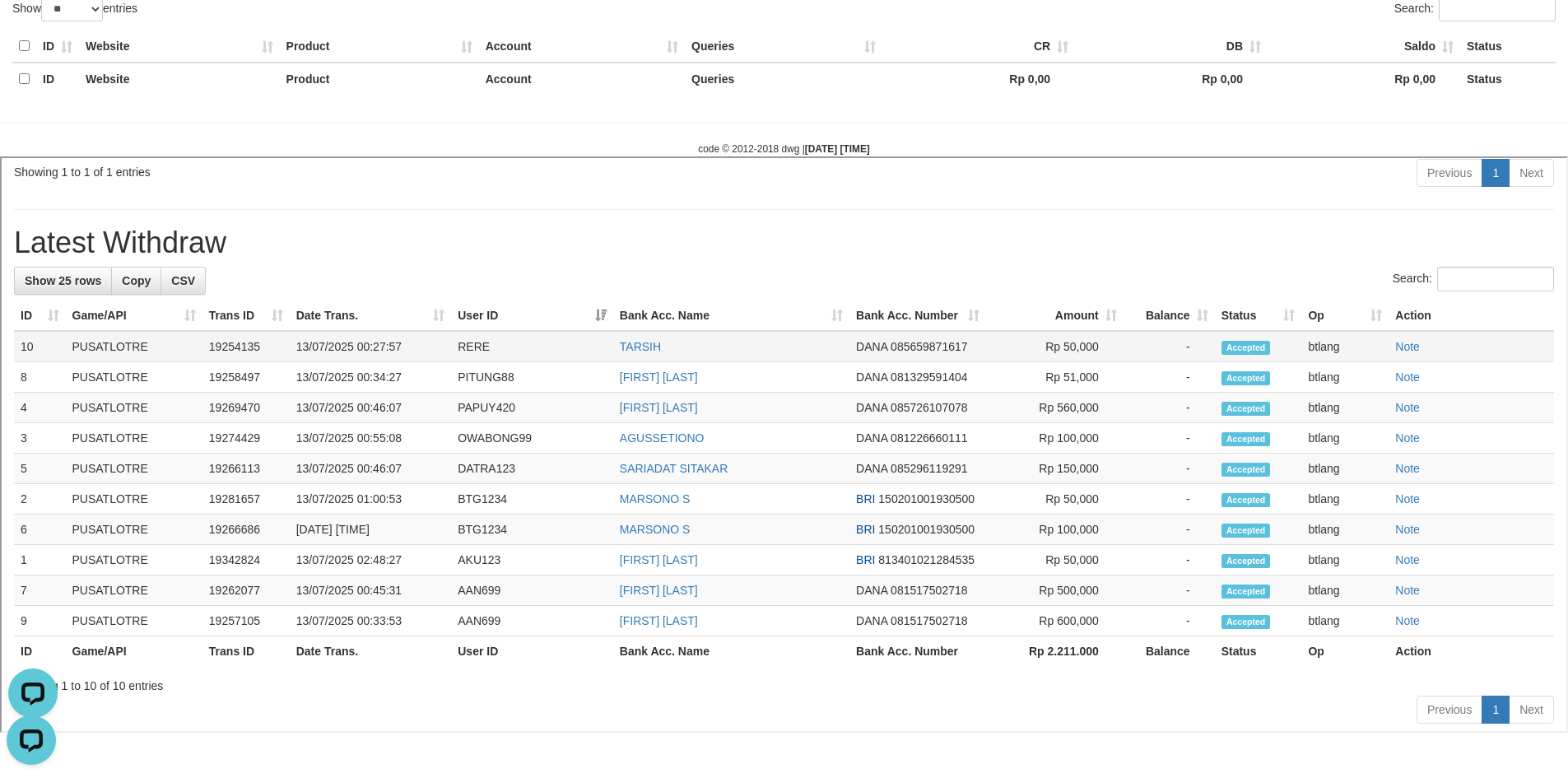 click on "RERE" at bounding box center (530, 344) 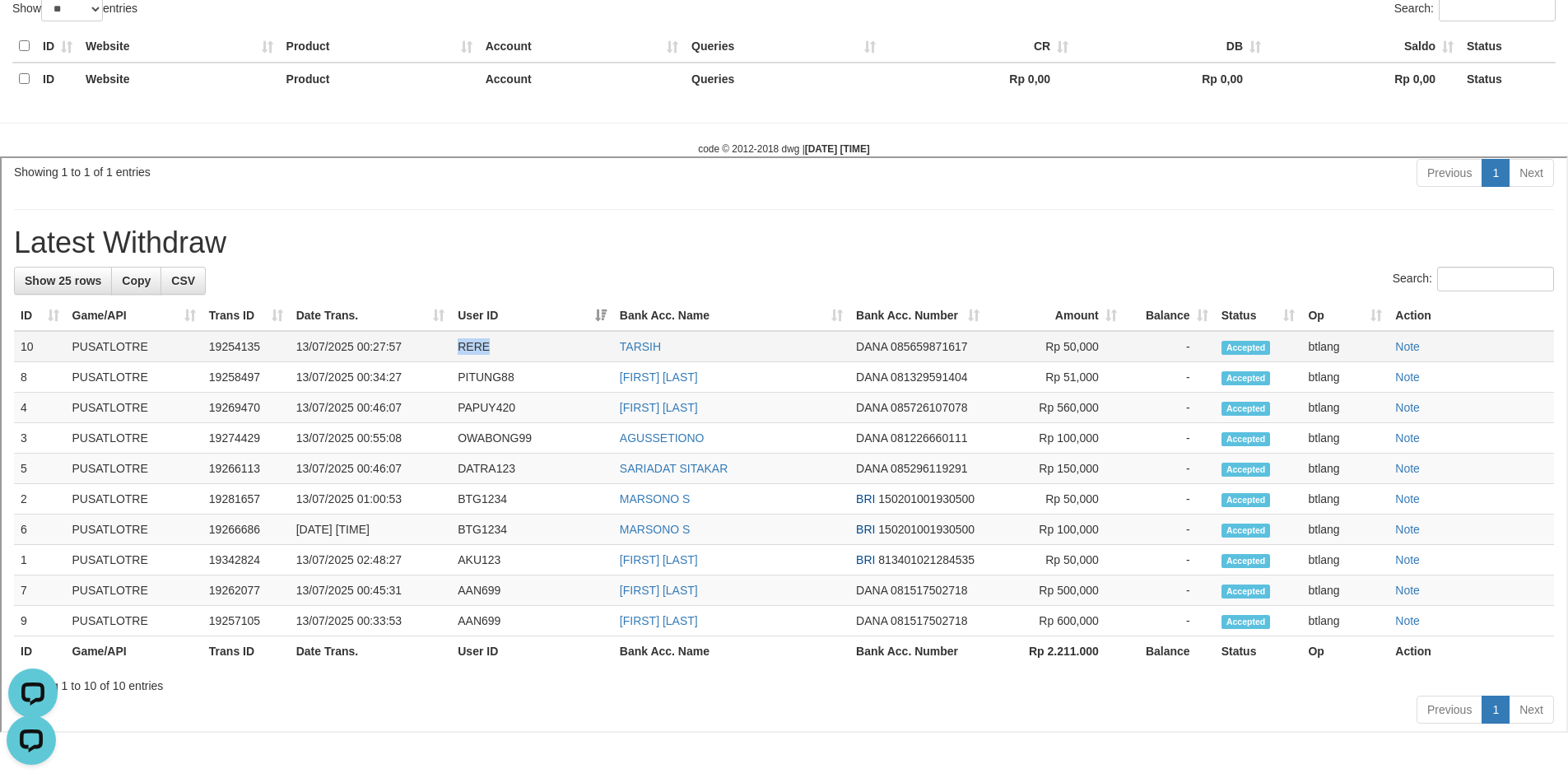 click on "RERE" at bounding box center [530, 344] 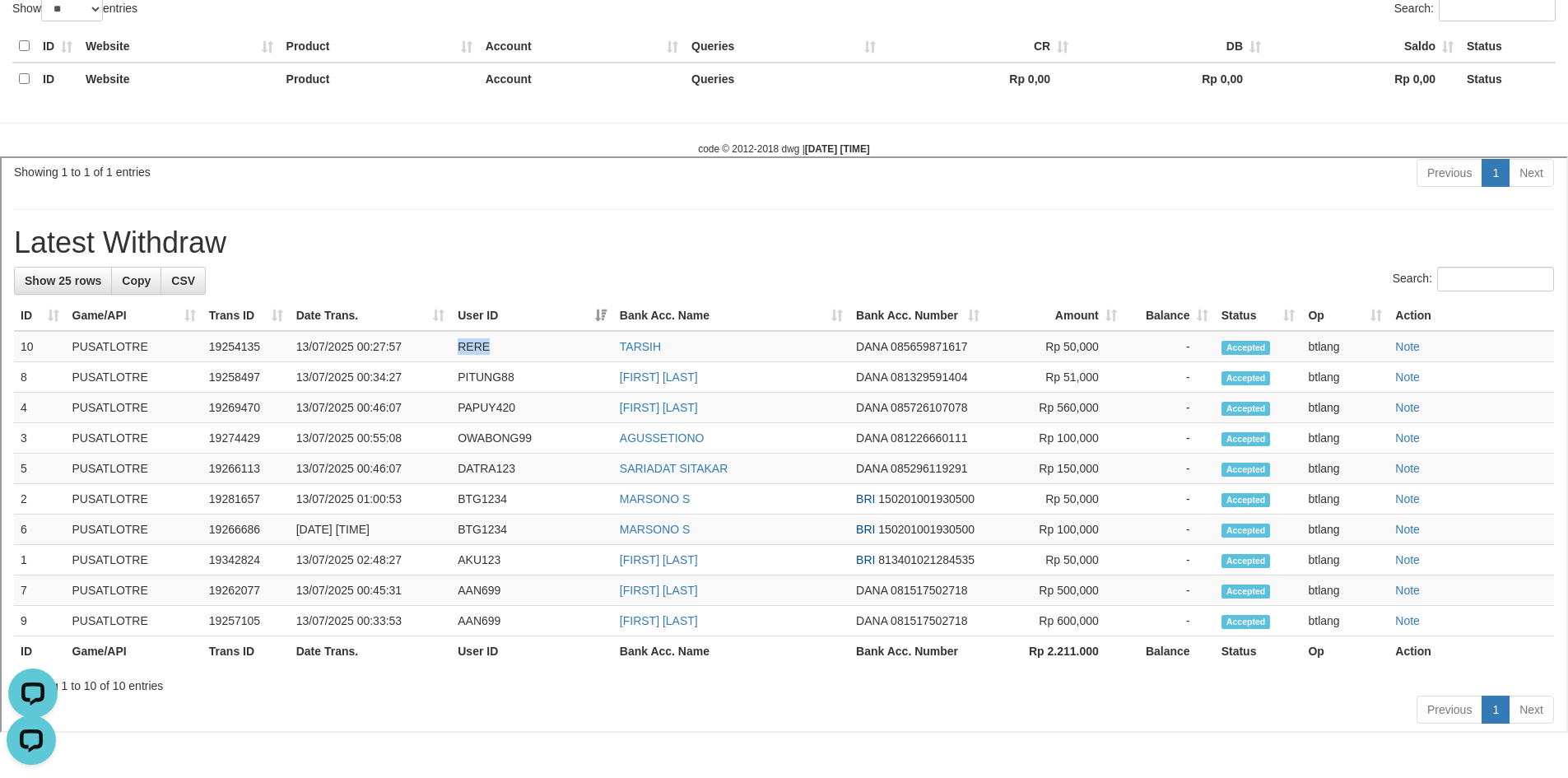 copy on "RERE" 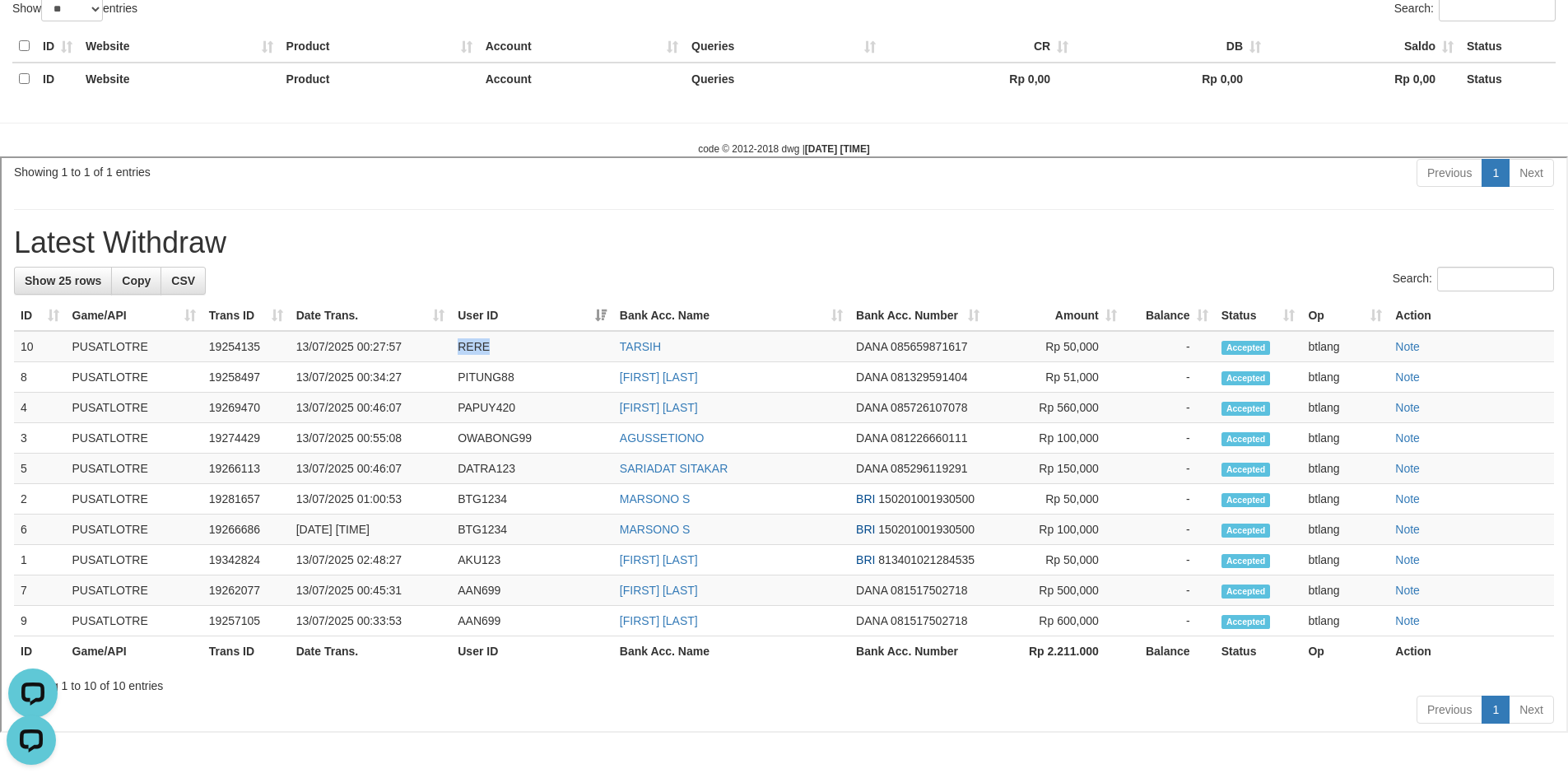 click on "User ID" at bounding box center [530, 313] 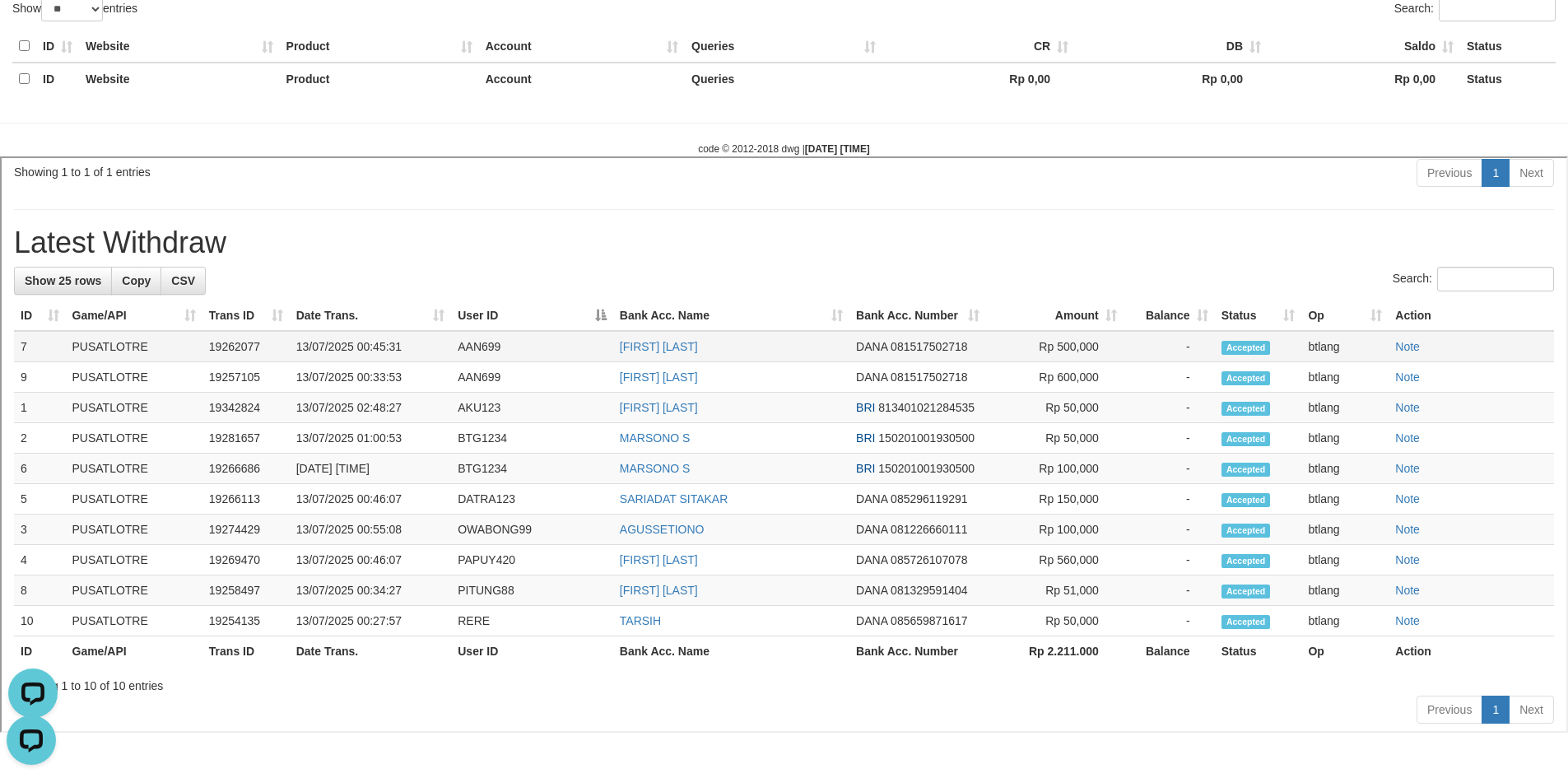 click on "AAN699" at bounding box center [530, 344] 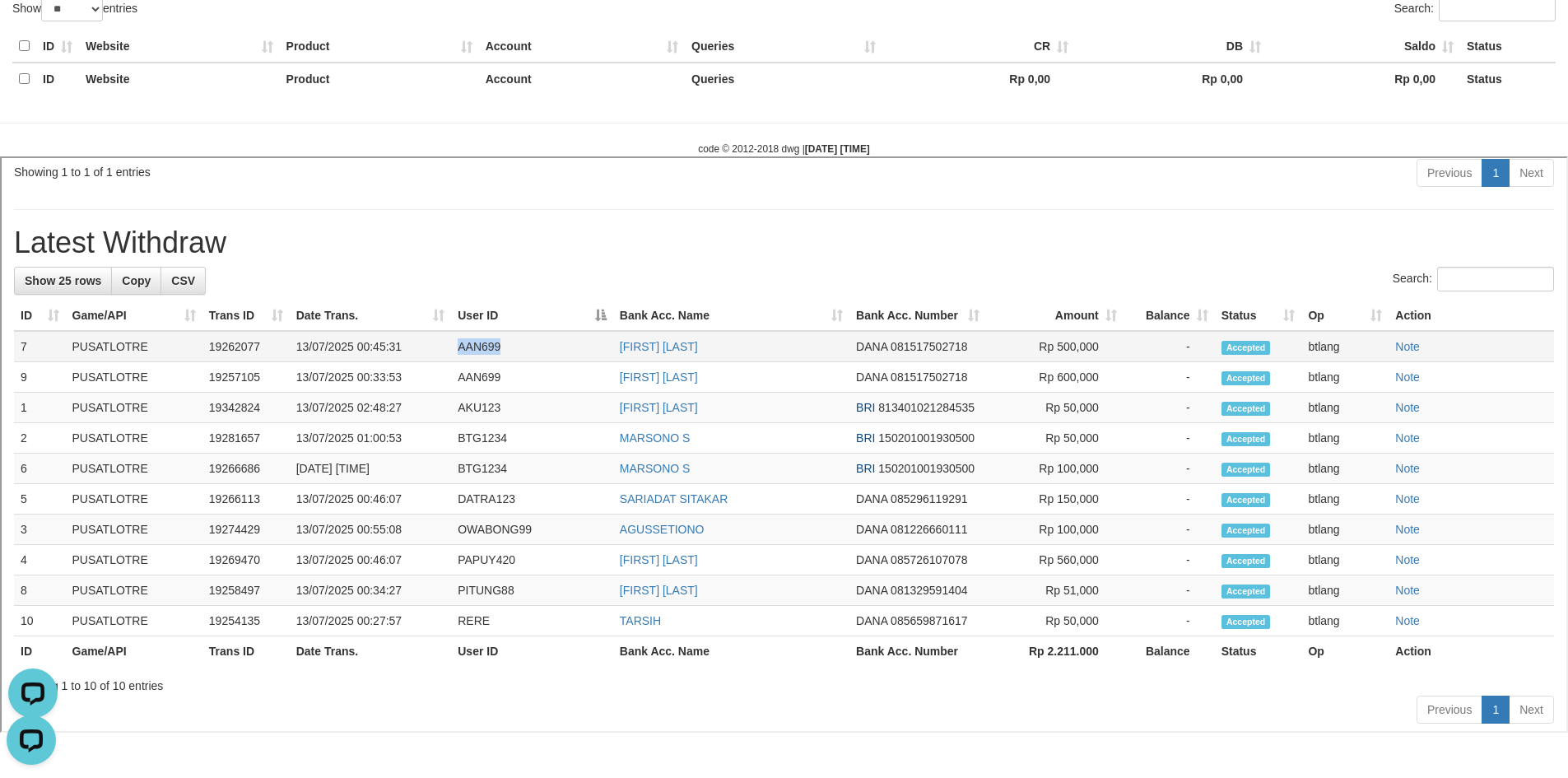 click on "AAN699" at bounding box center [530, 344] 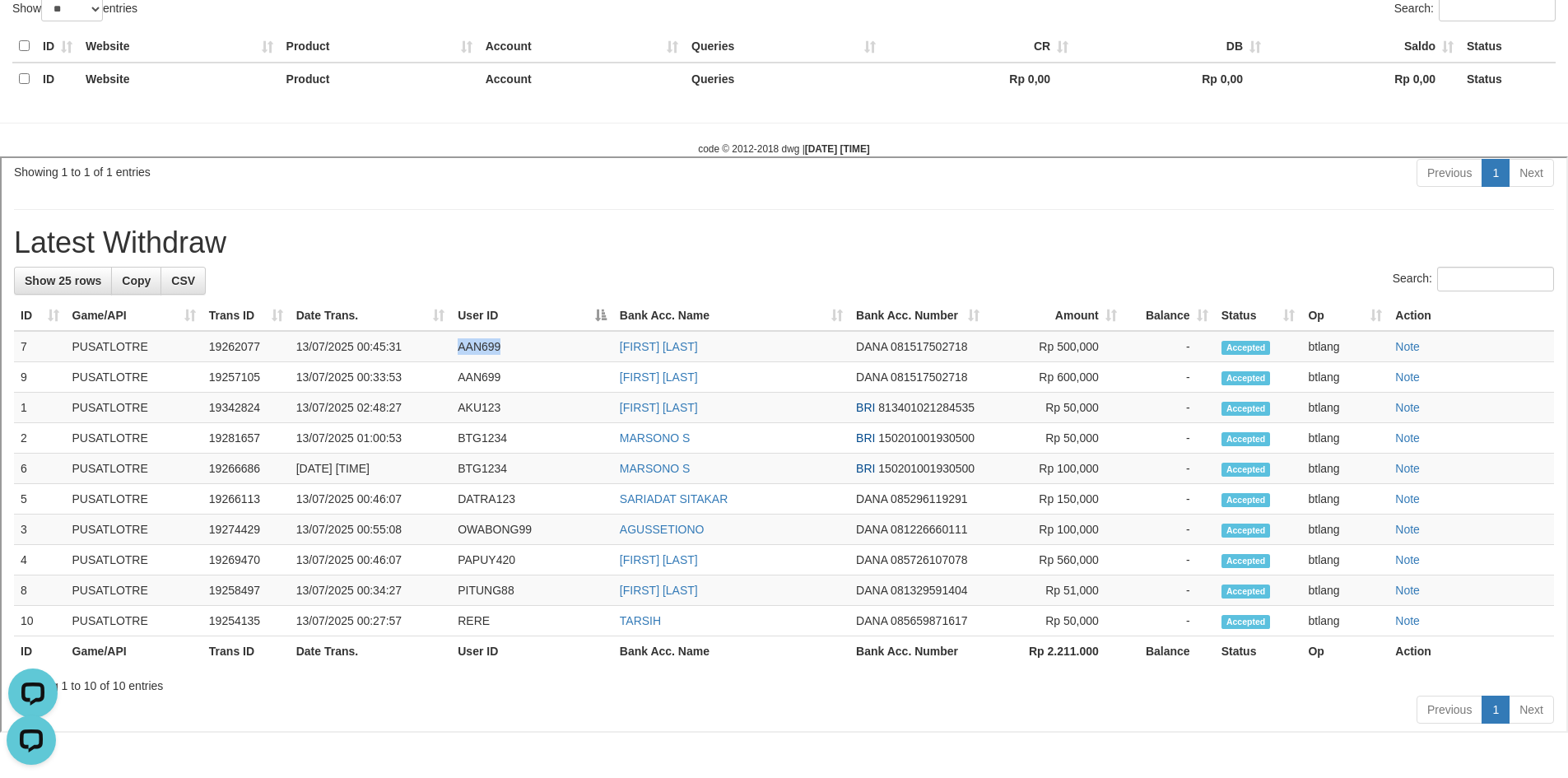 copy on "AAN699" 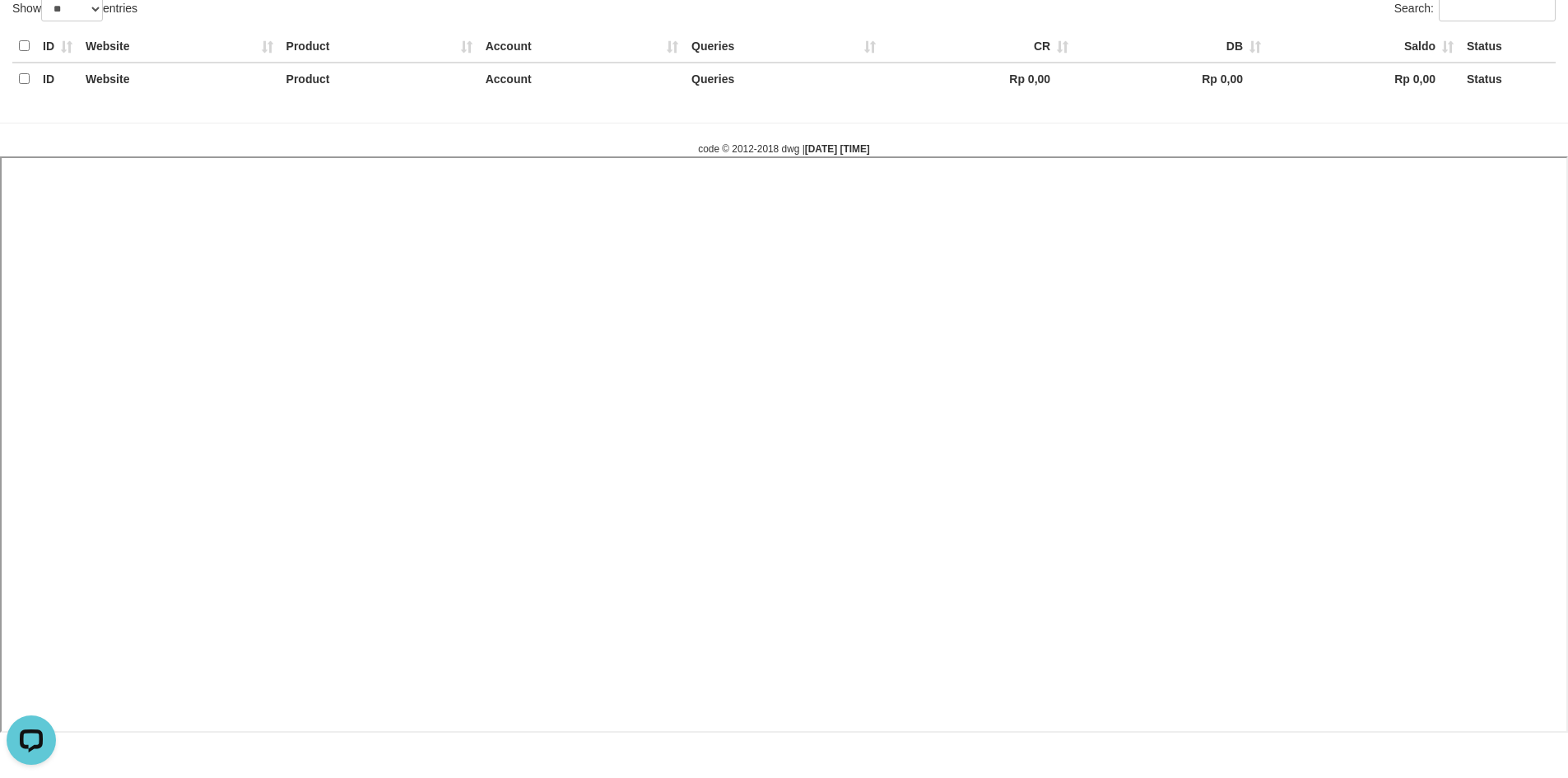 select 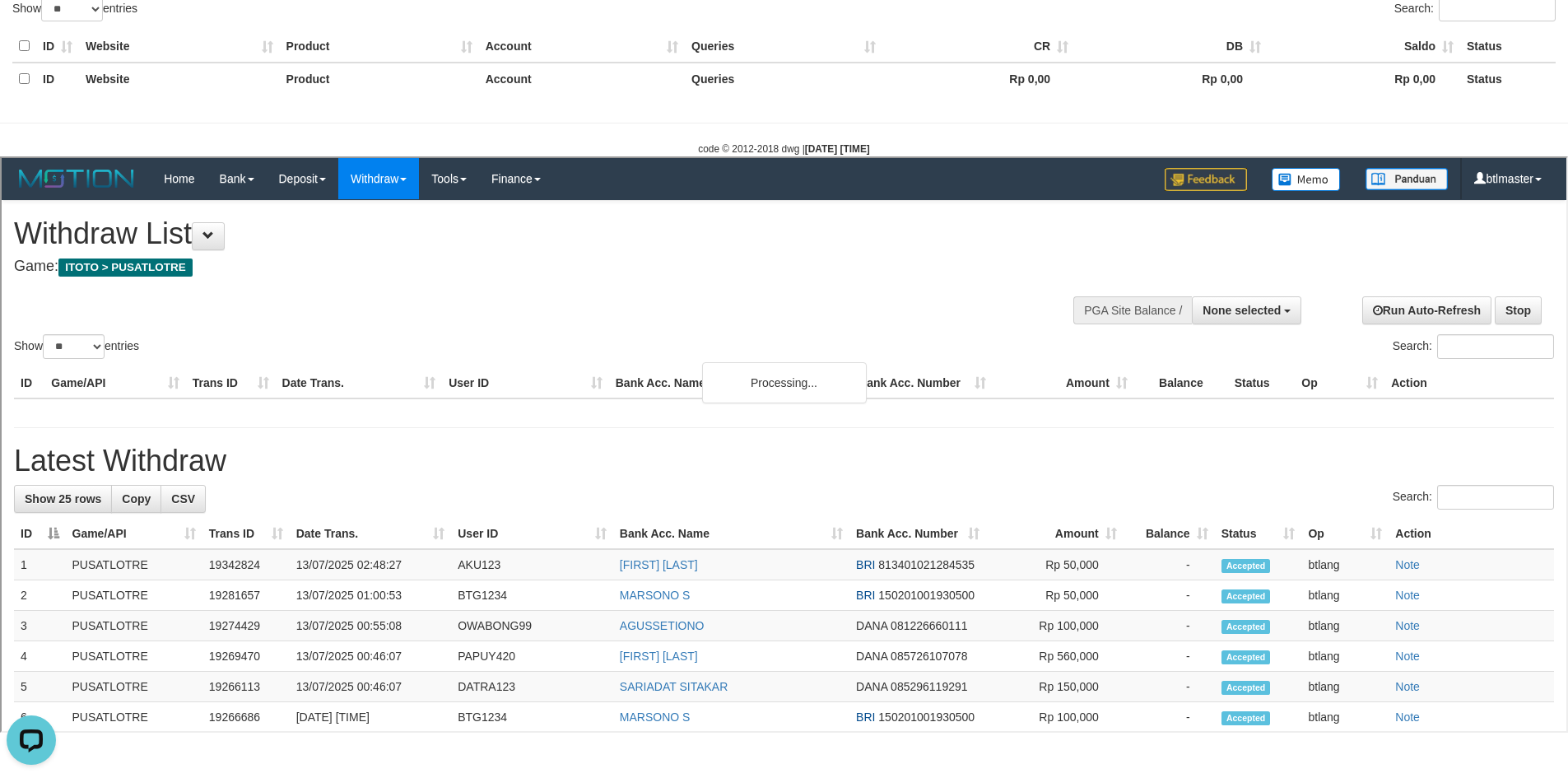 scroll, scrollTop: 0, scrollLeft: 0, axis: both 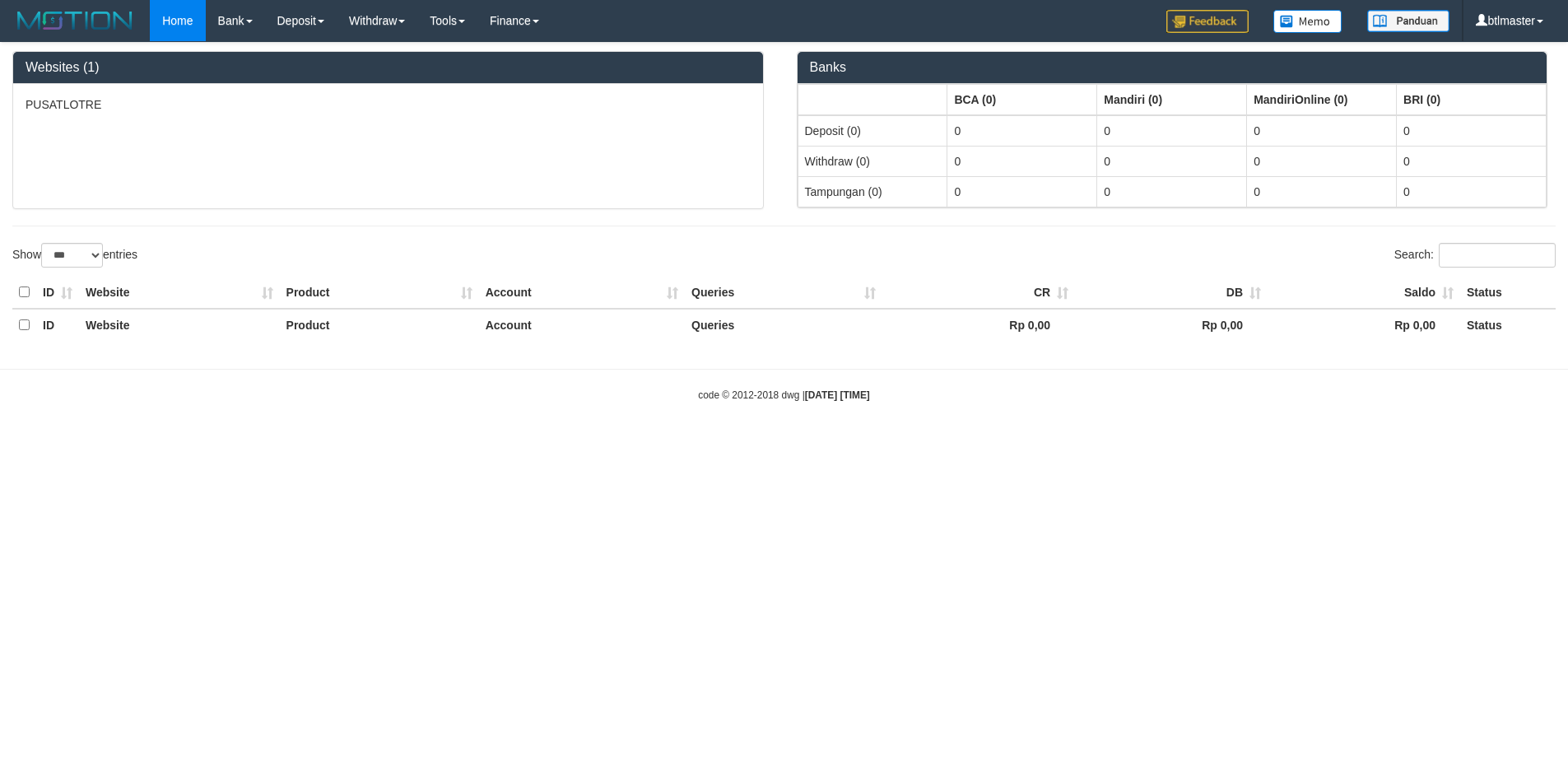 select on "**" 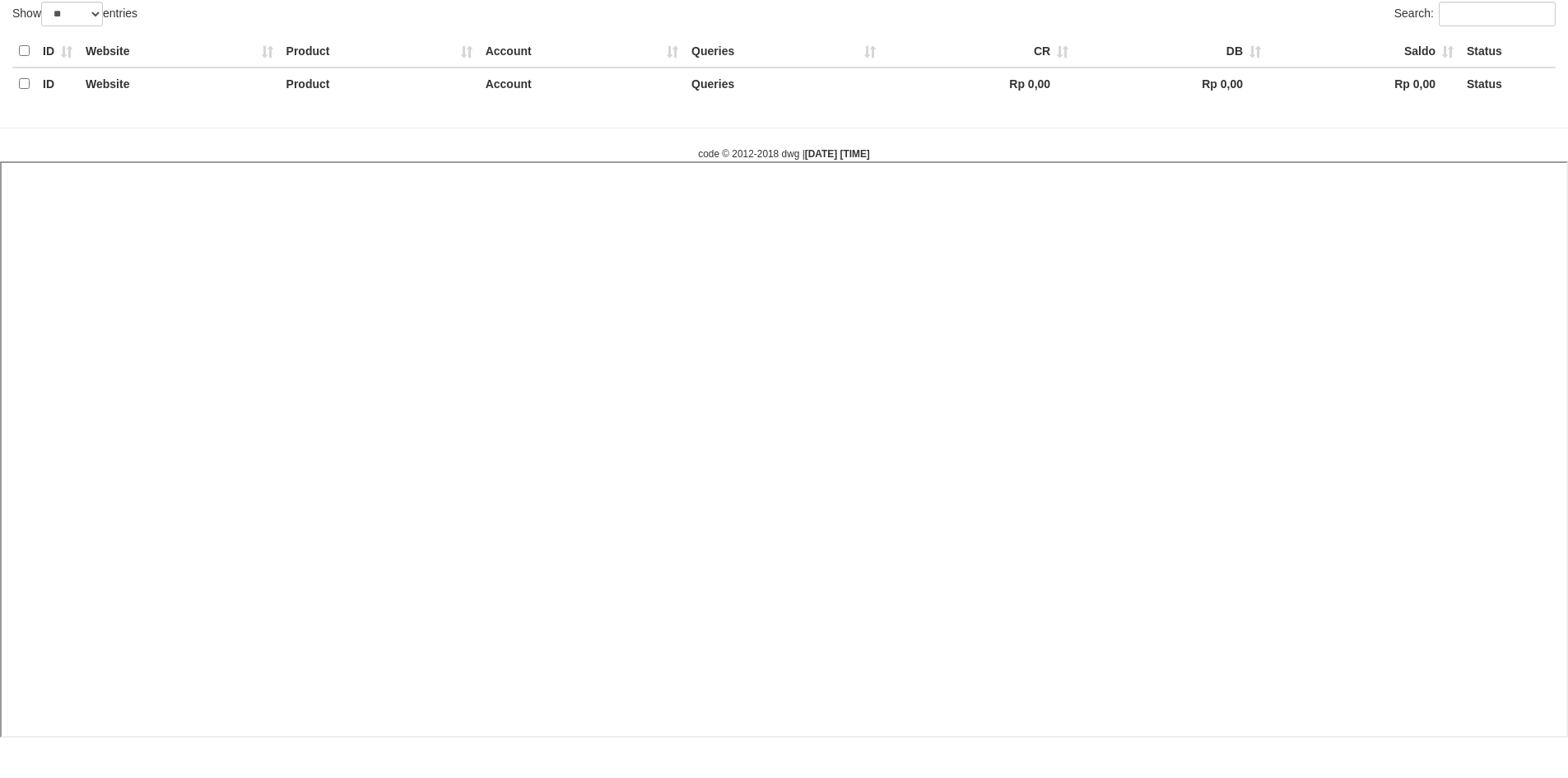 select 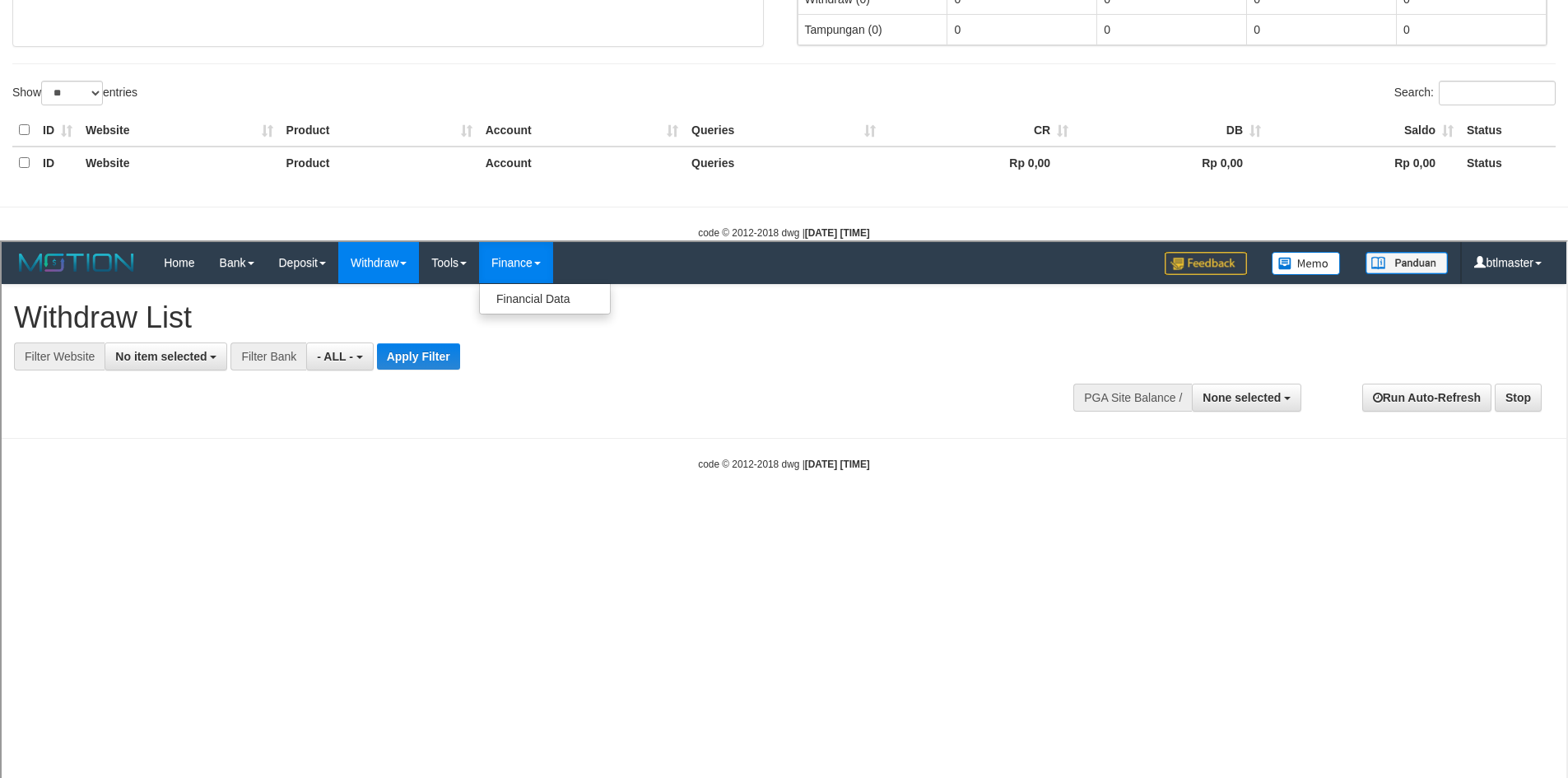 scroll, scrollTop: 0, scrollLeft: 0, axis: both 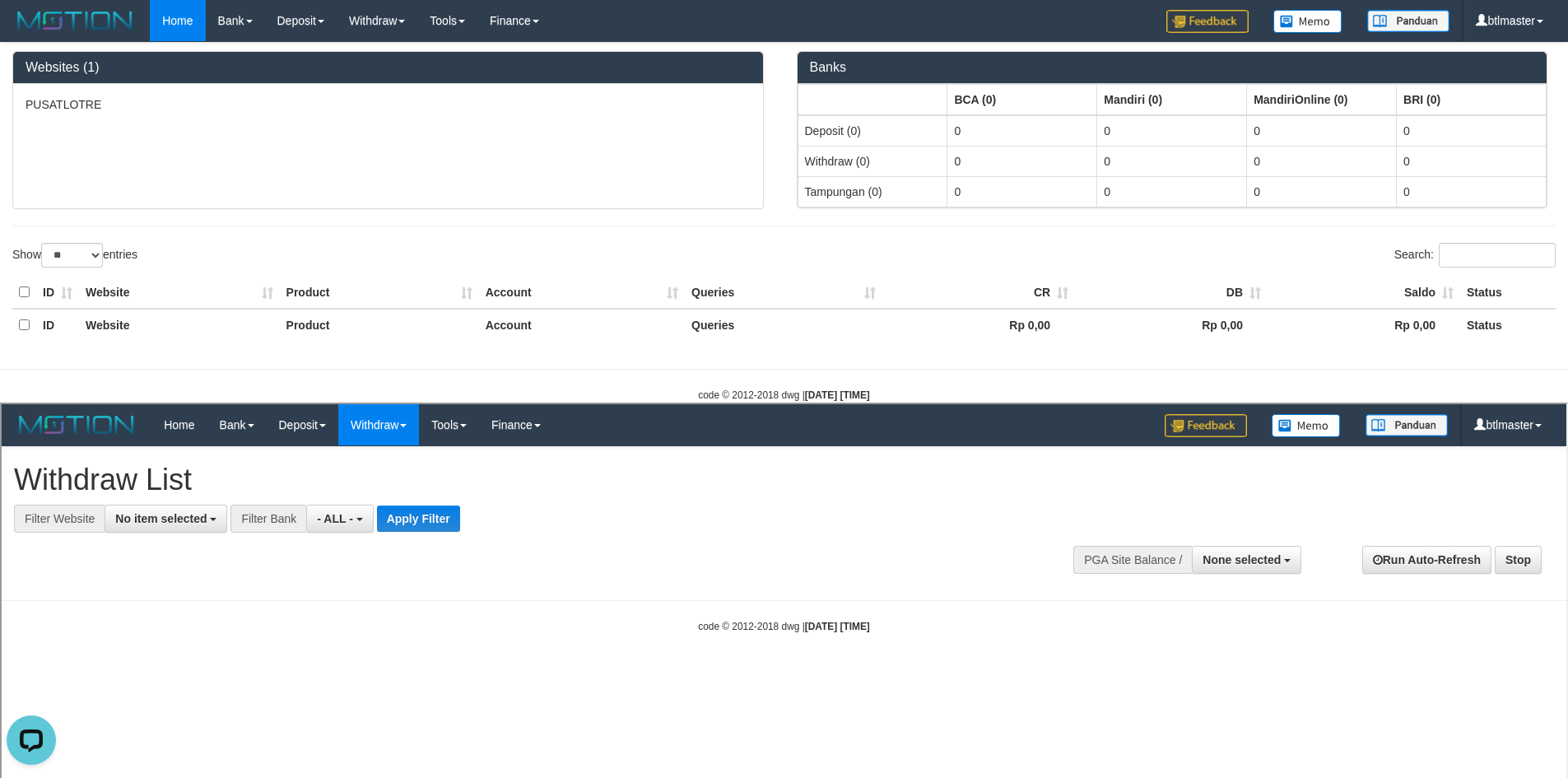 click on "Auto Withdraw (OFF)" at bounding box center (39, 1030) 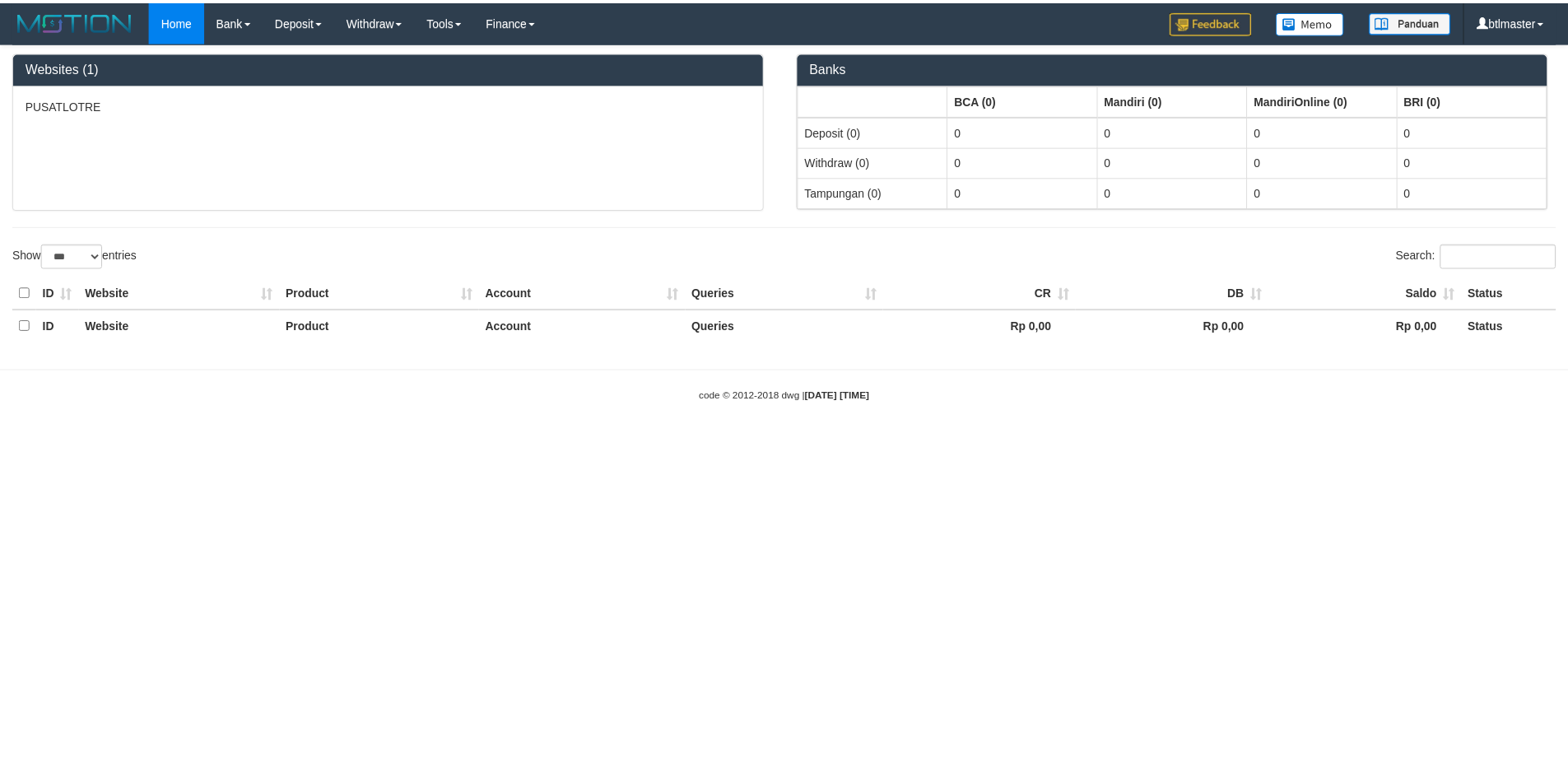 scroll, scrollTop: 0, scrollLeft: 0, axis: both 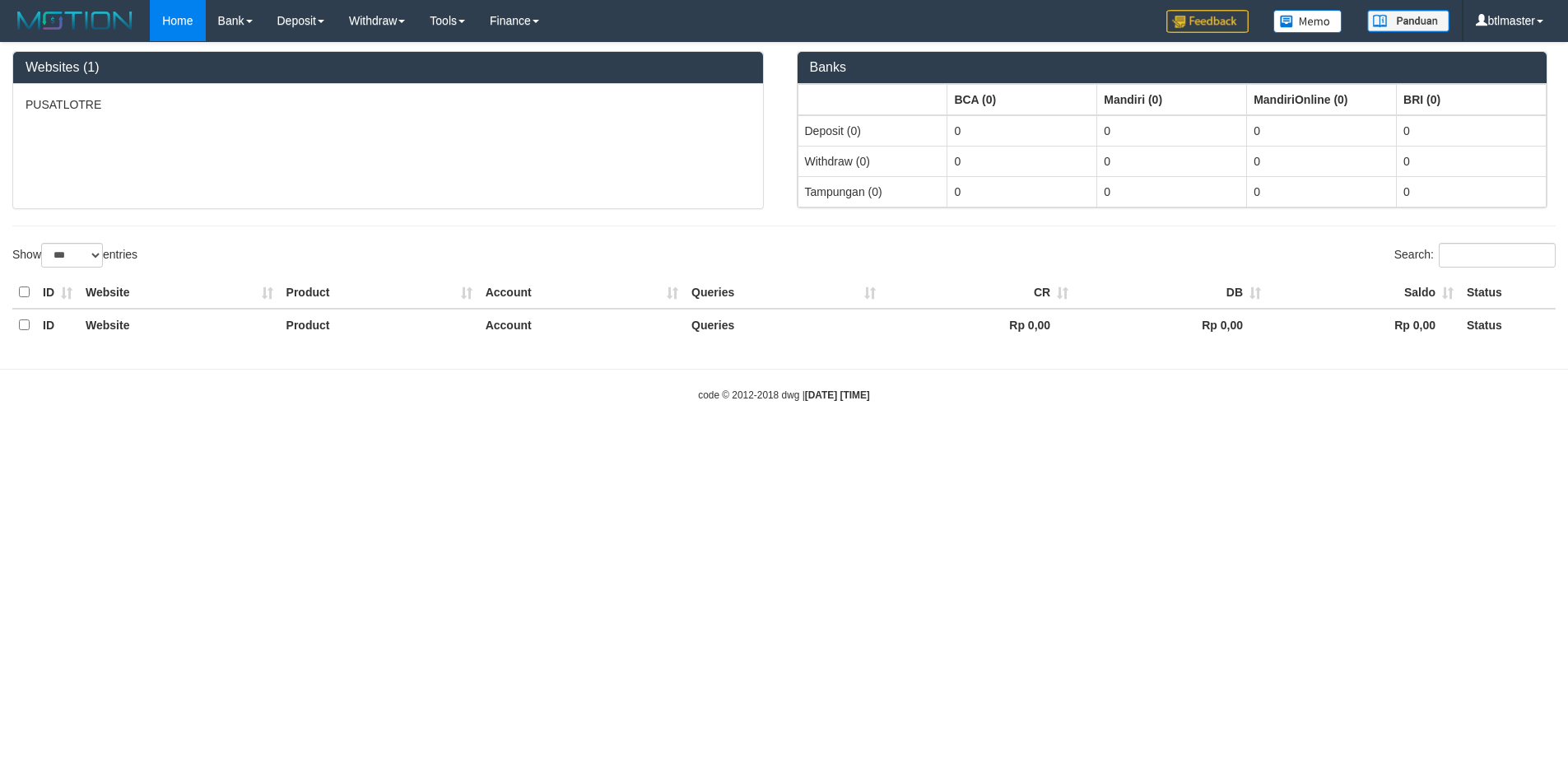 select on "**" 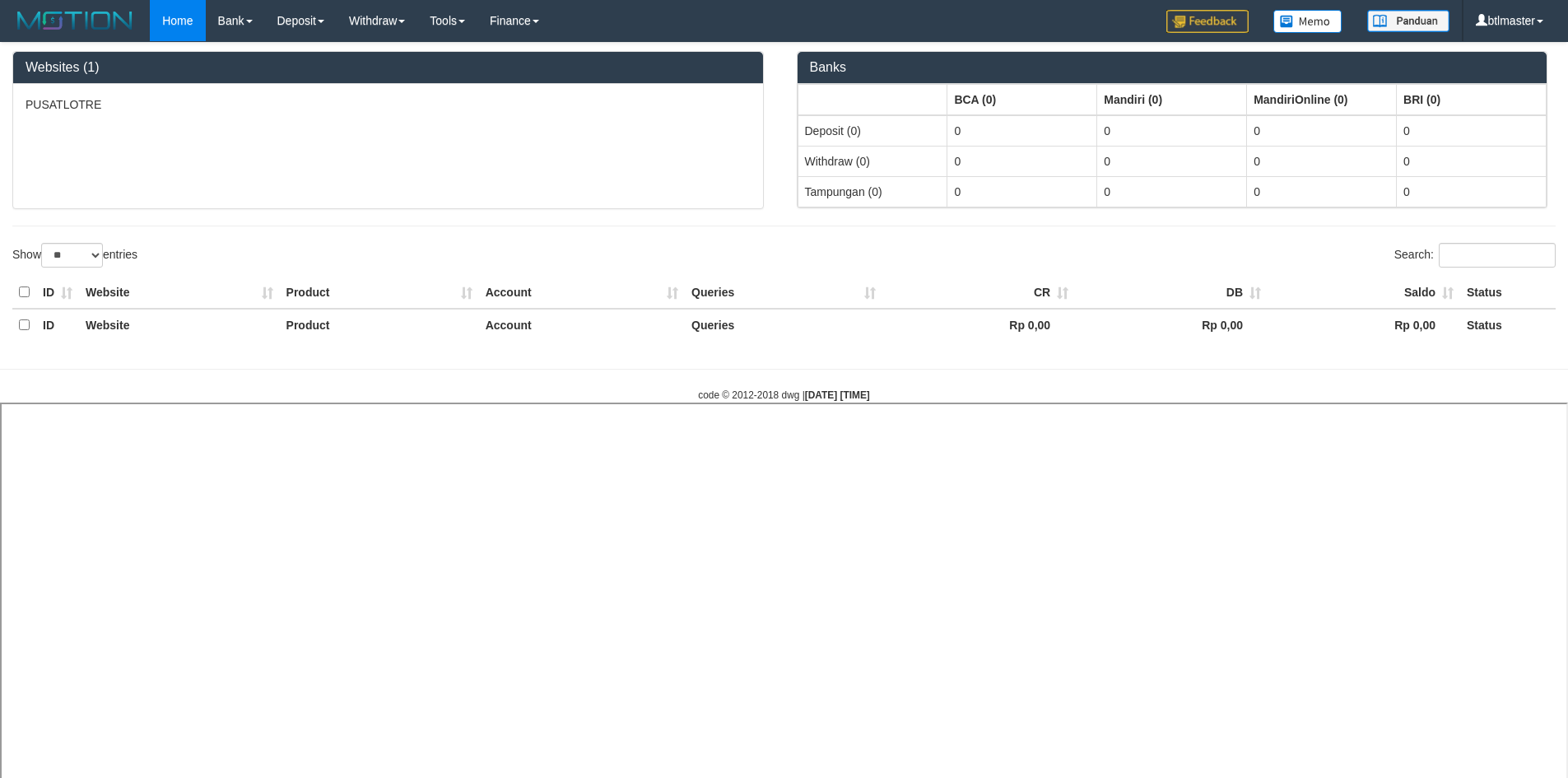 select 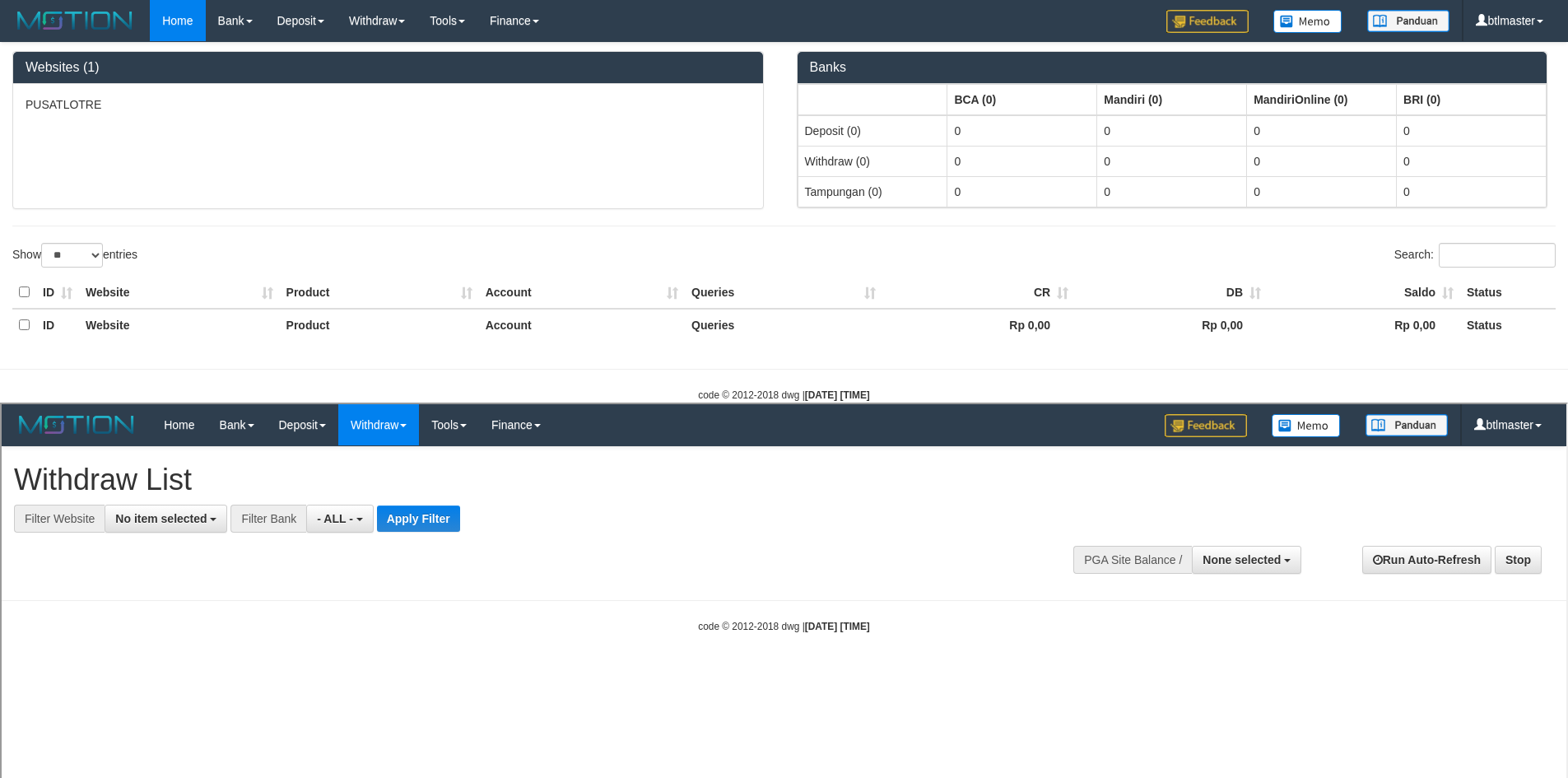 scroll, scrollTop: 0, scrollLeft: 0, axis: both 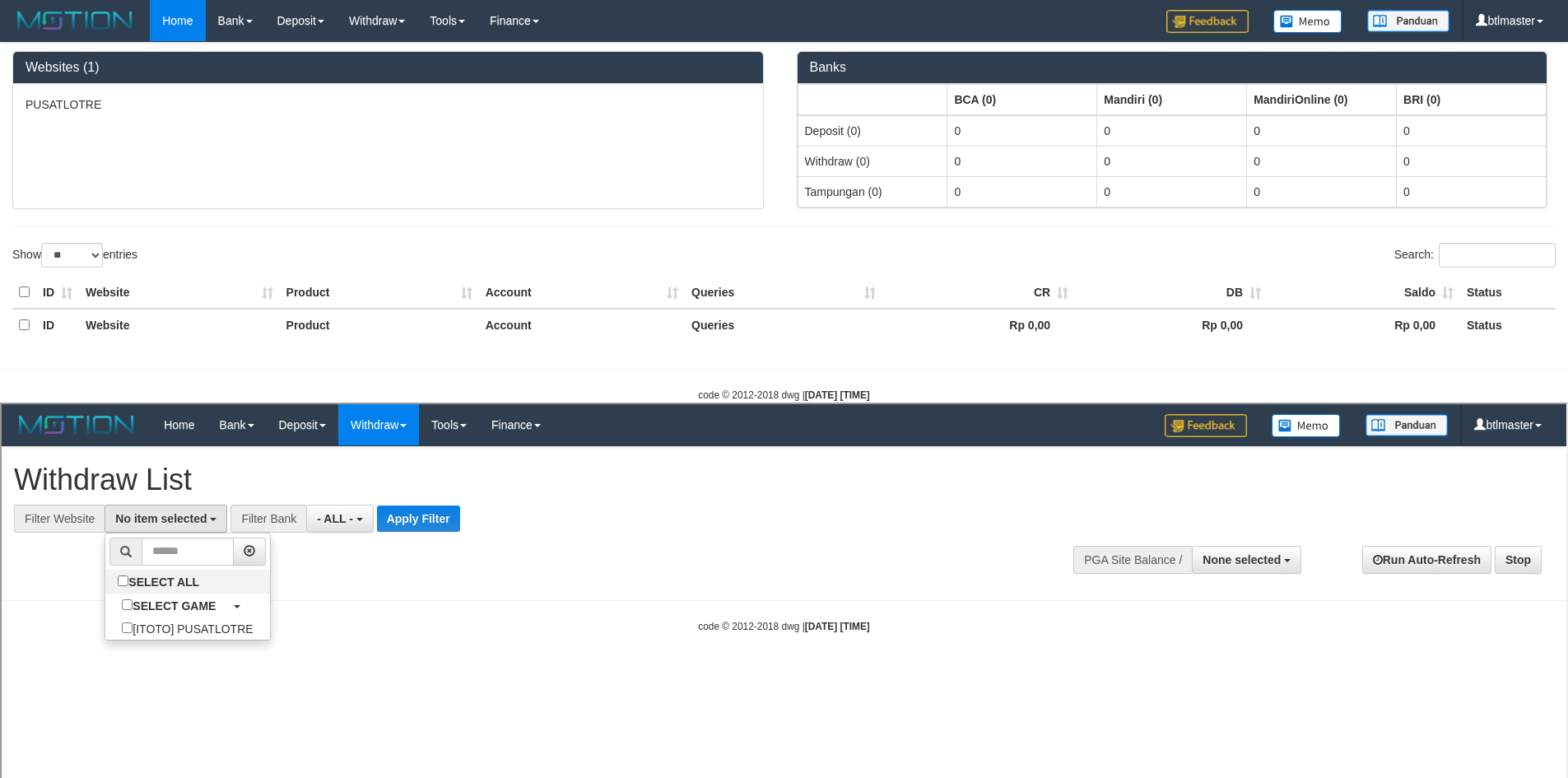 select on "****" 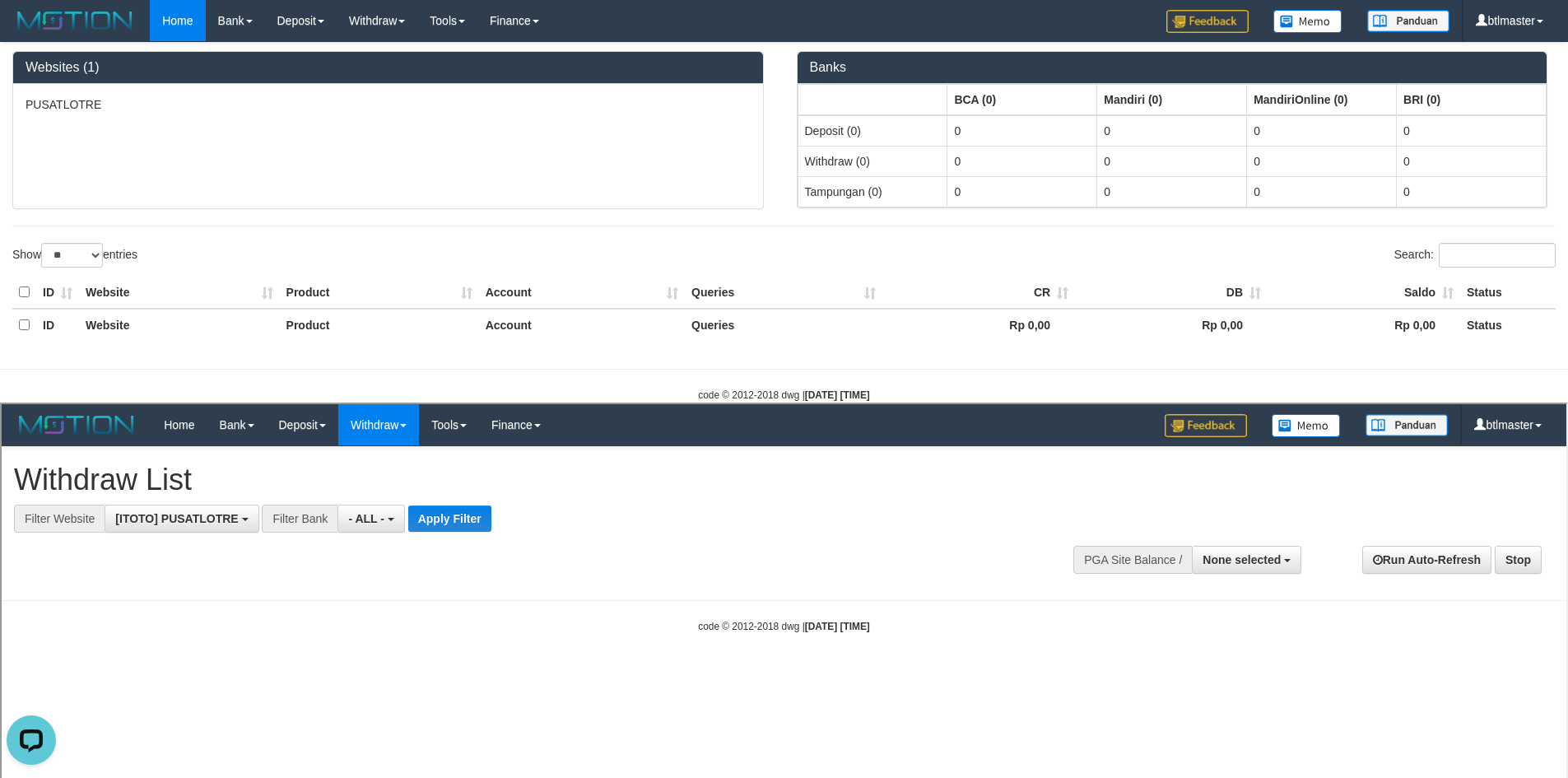 scroll, scrollTop: 0, scrollLeft: 0, axis: both 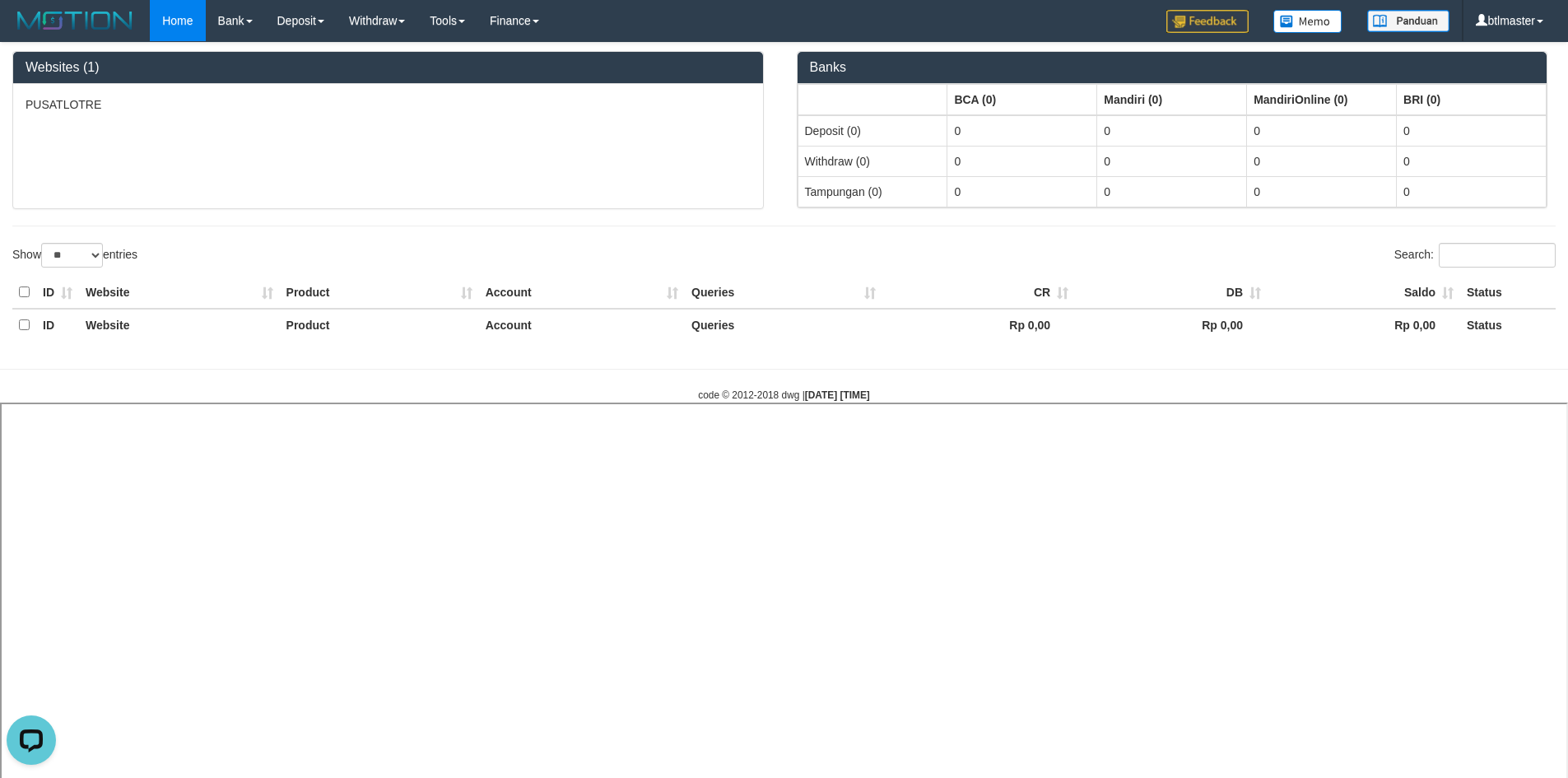 select 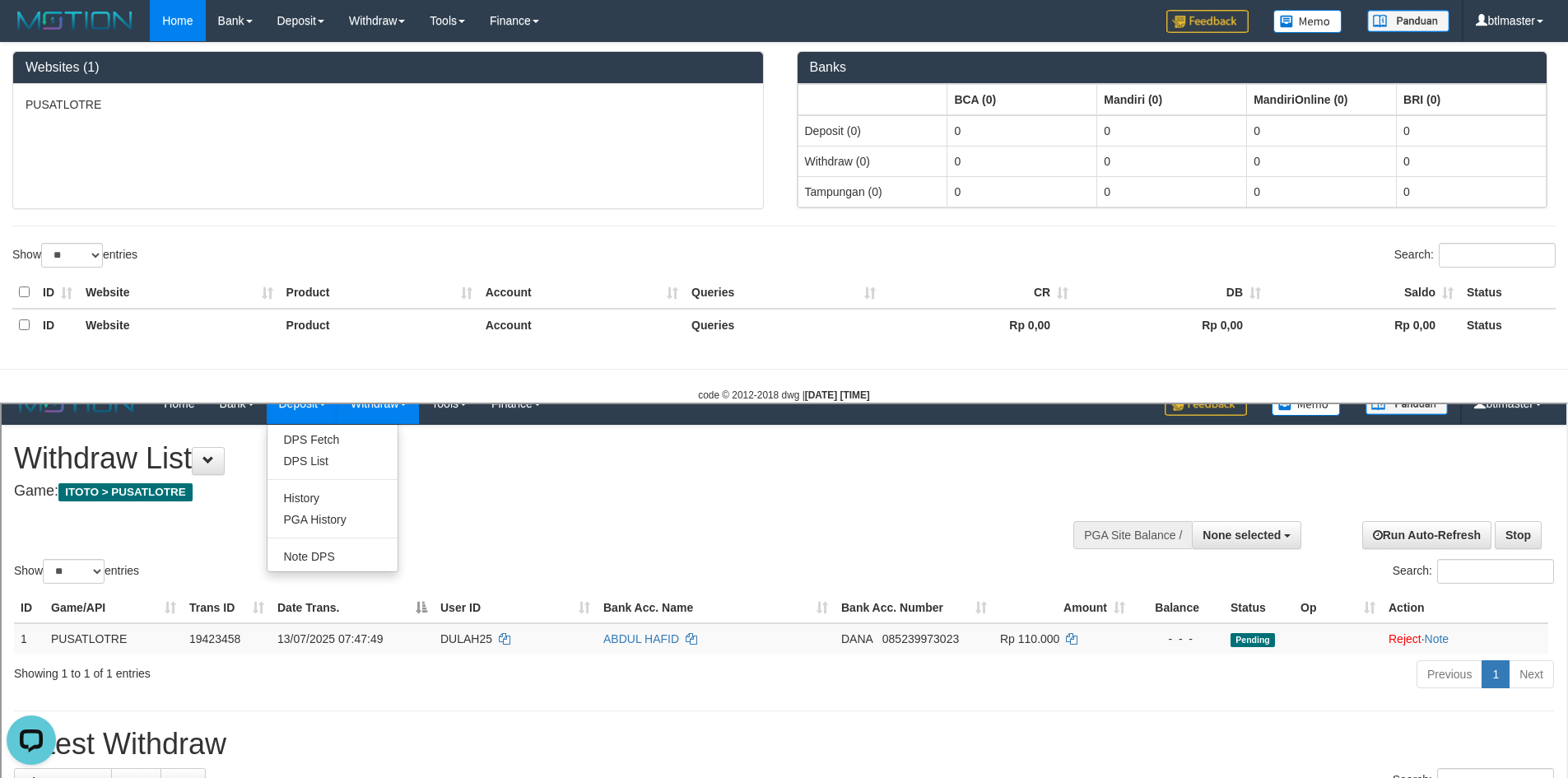 scroll, scrollTop: 329, scrollLeft: 0, axis: vertical 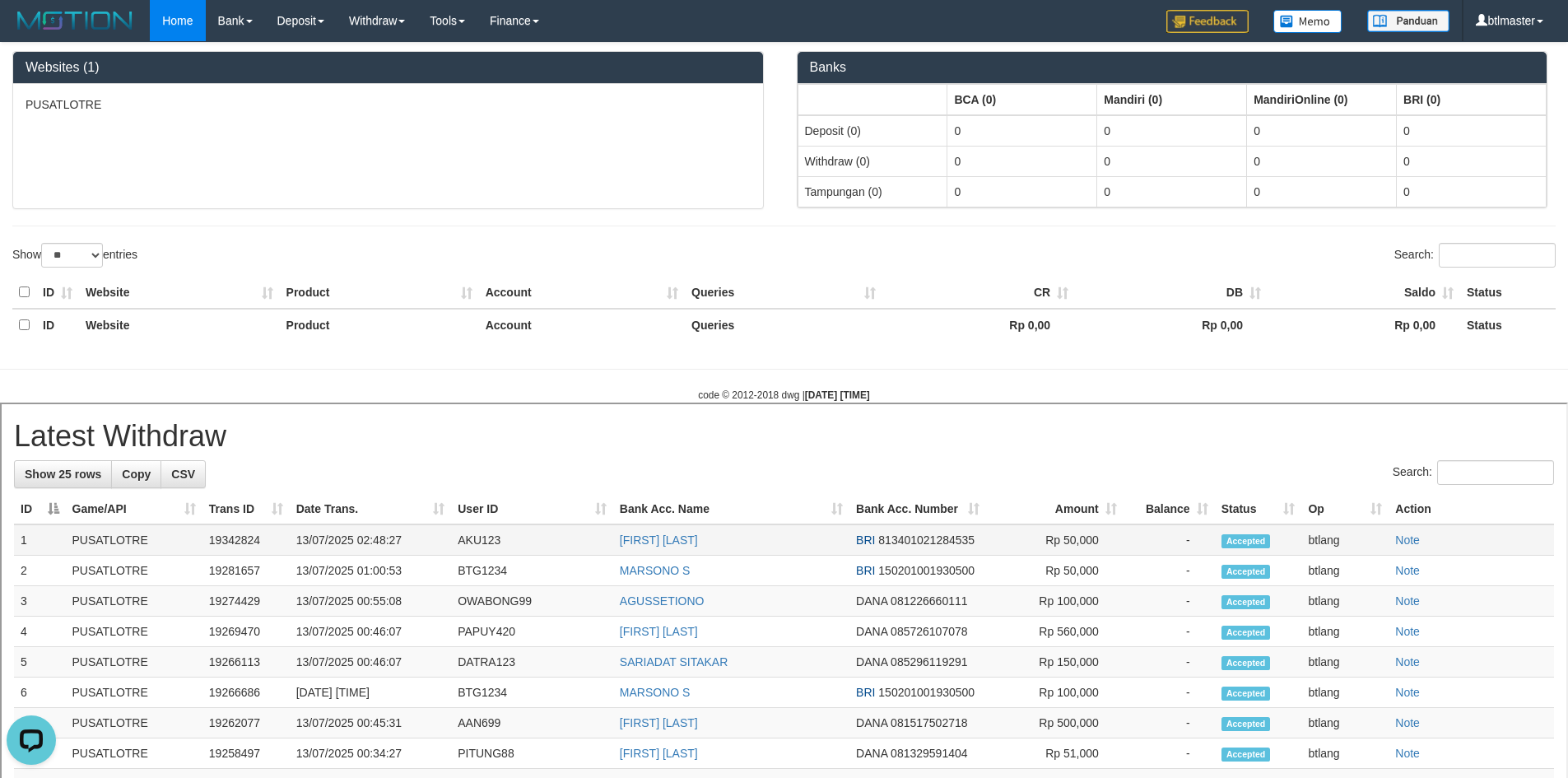click on "AKU123" at bounding box center [530, 538] 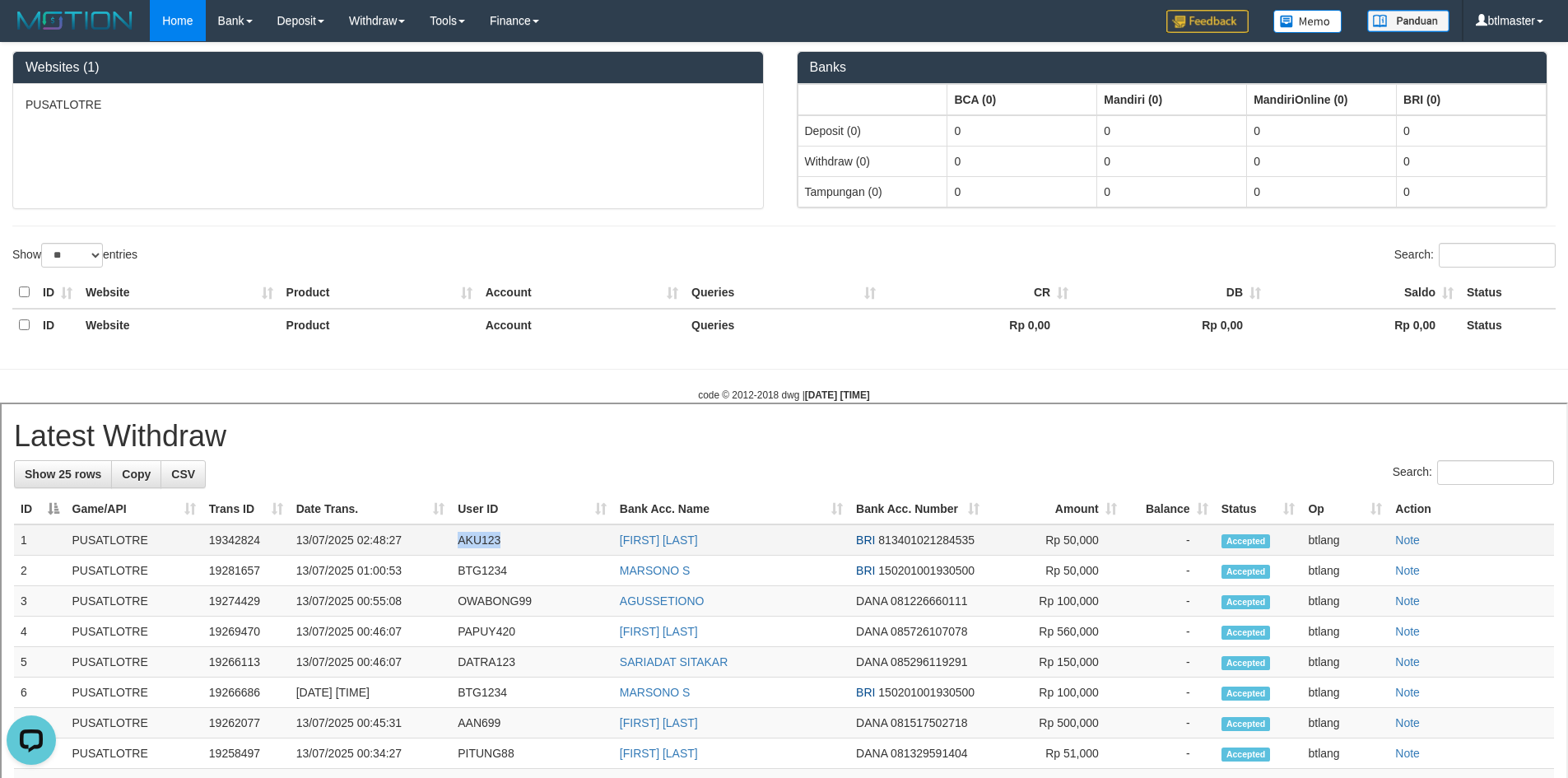 click on "AKU123" at bounding box center [530, 538] 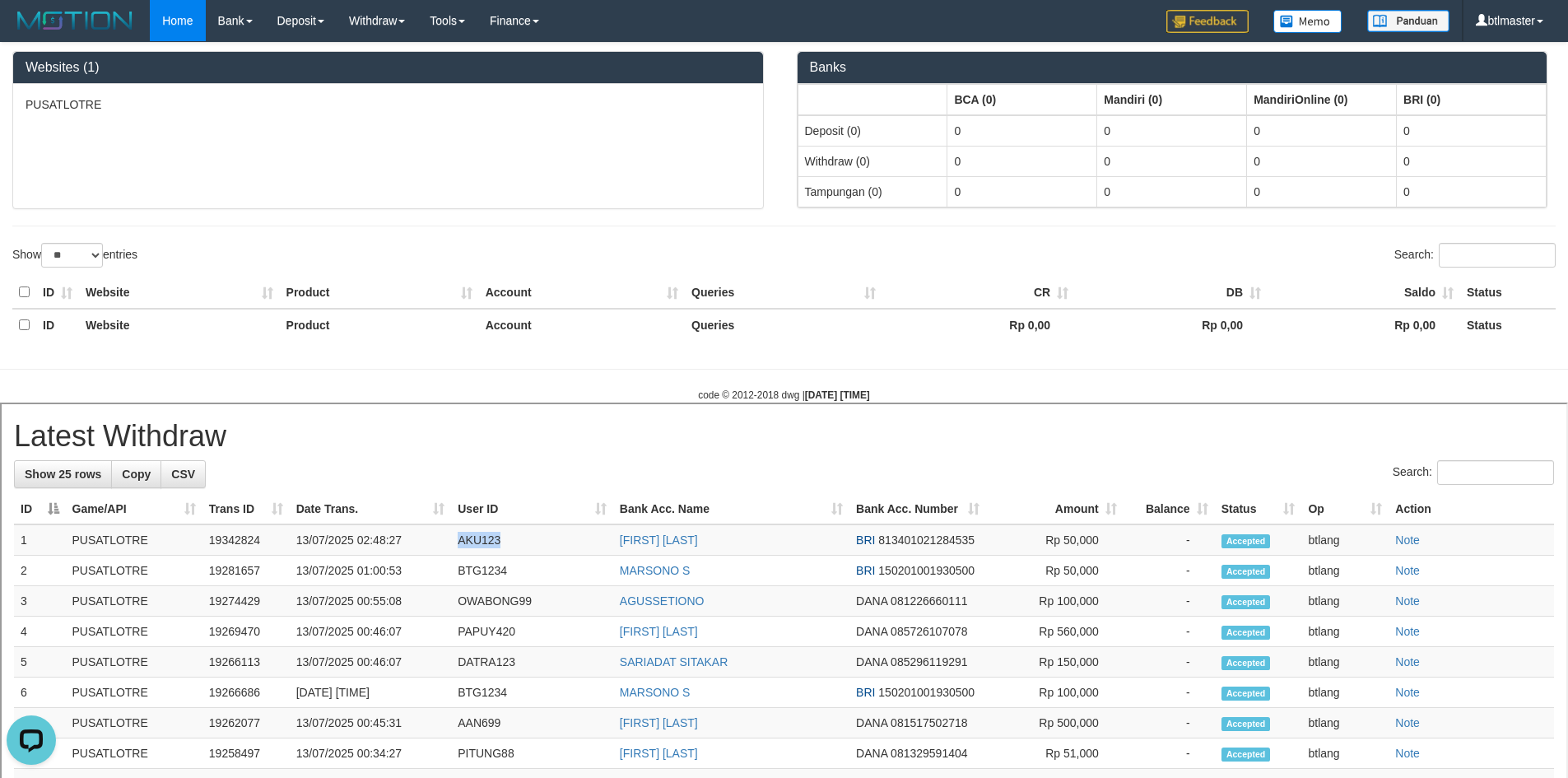 copy on "AKU123" 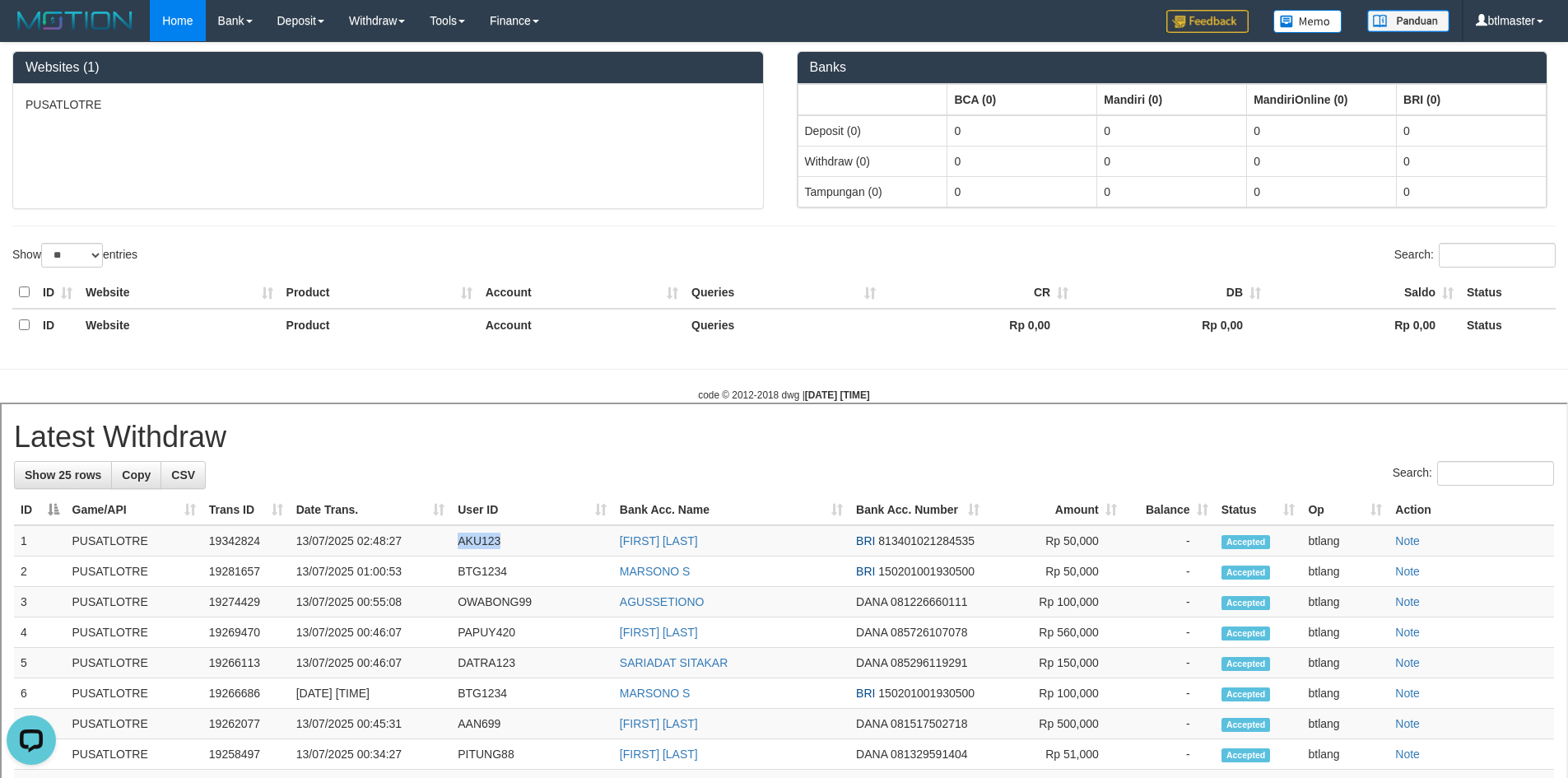 scroll, scrollTop: 0, scrollLeft: 0, axis: both 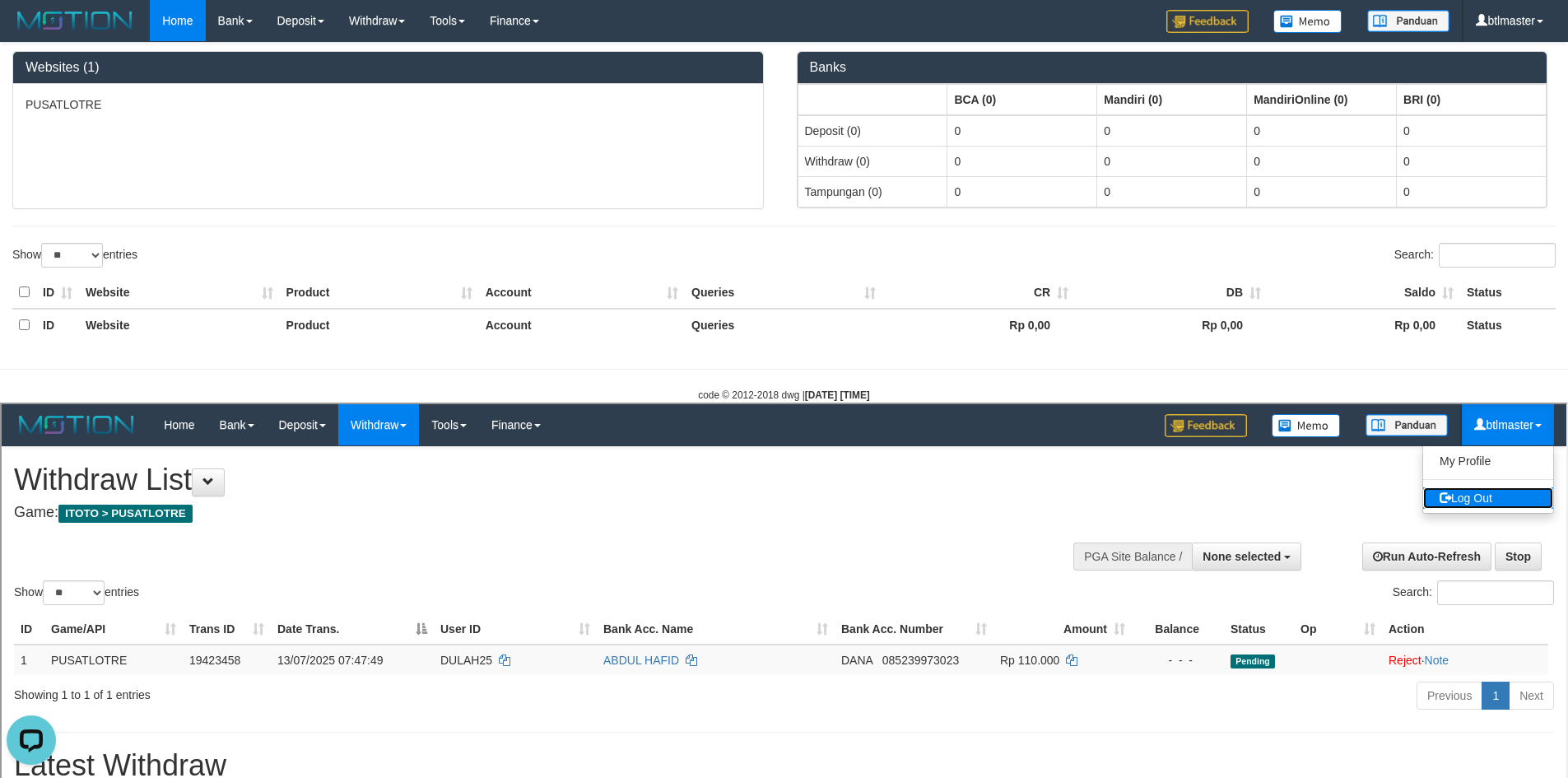 click on "Log Out" at bounding box center [1487, 496] 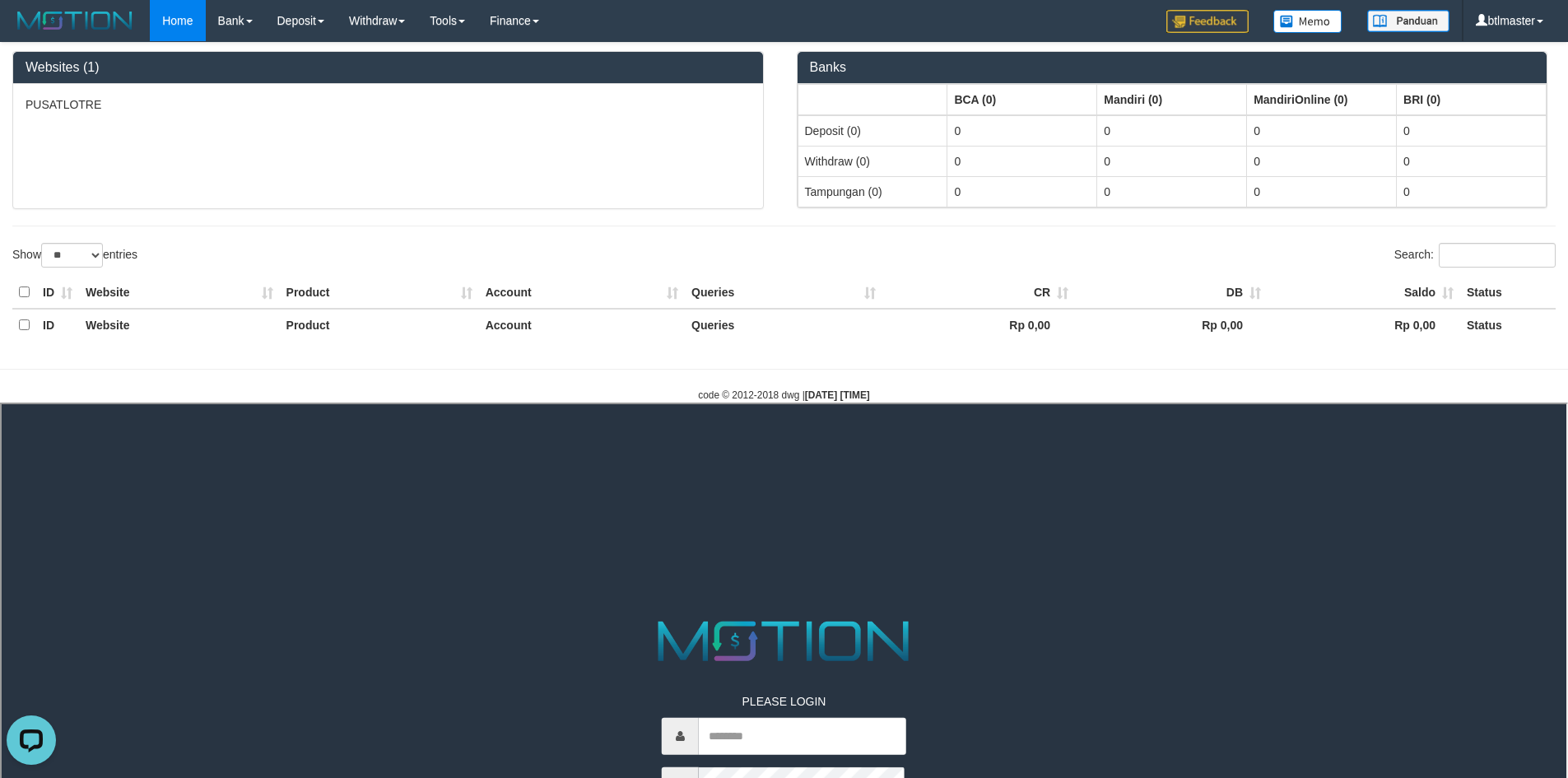 scroll, scrollTop: 0, scrollLeft: 0, axis: both 